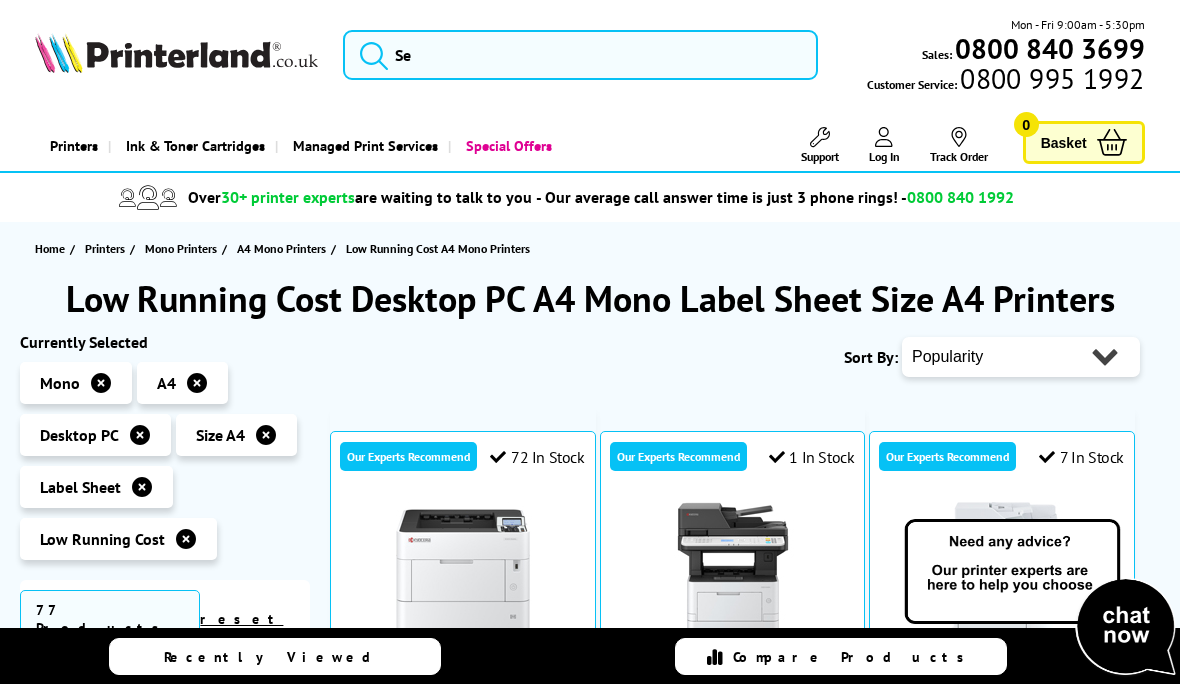 scroll, scrollTop: 60, scrollLeft: 0, axis: vertical 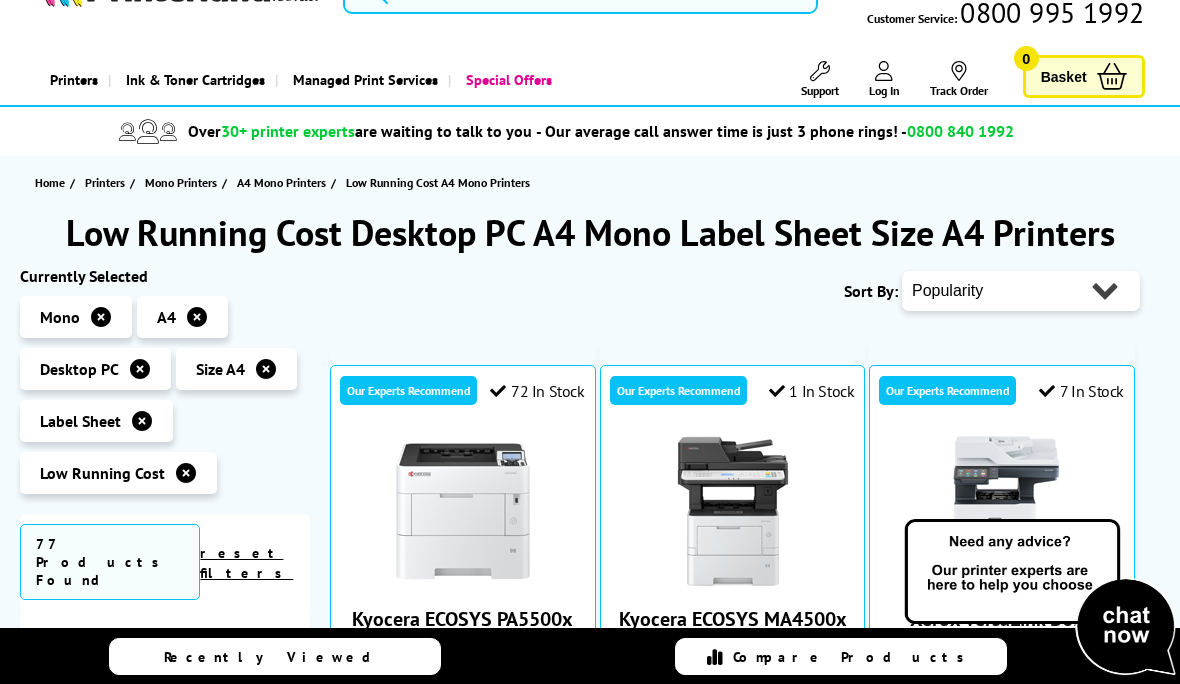 click on "Popularity
Rating
Price - Low to High
Price - High to Low
Running Costs - Low to High
Size - Small to Large" at bounding box center [1021, 291] 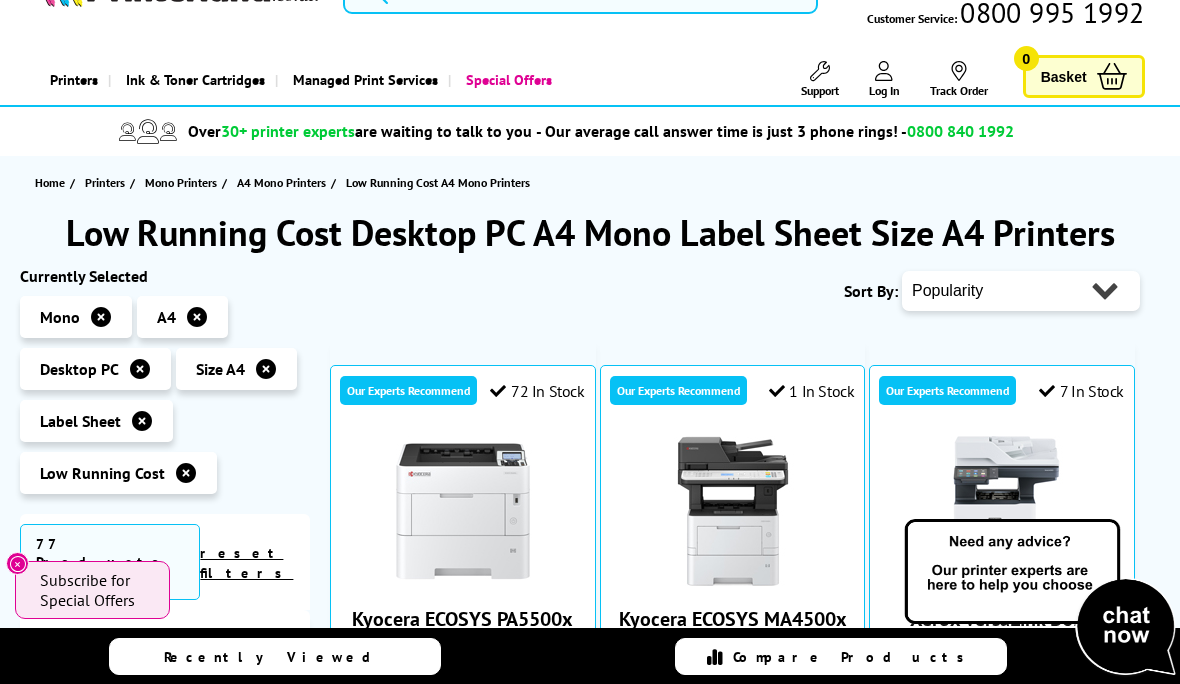 select on "Running Costs" 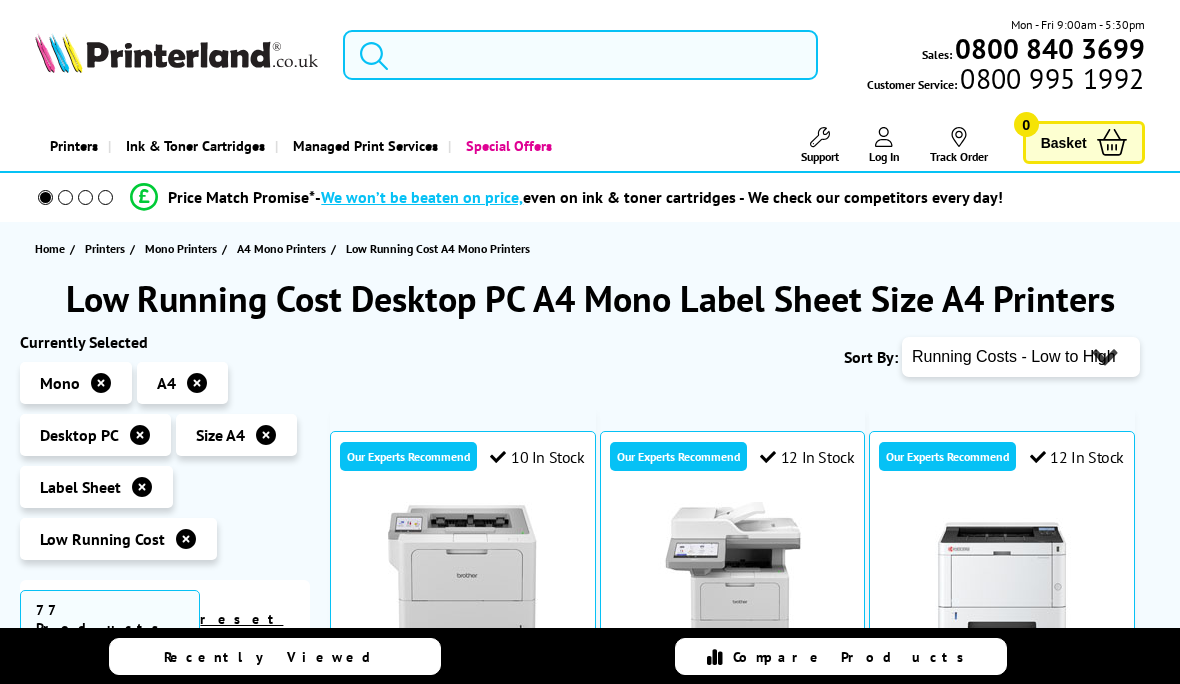scroll, scrollTop: 0, scrollLeft: 0, axis: both 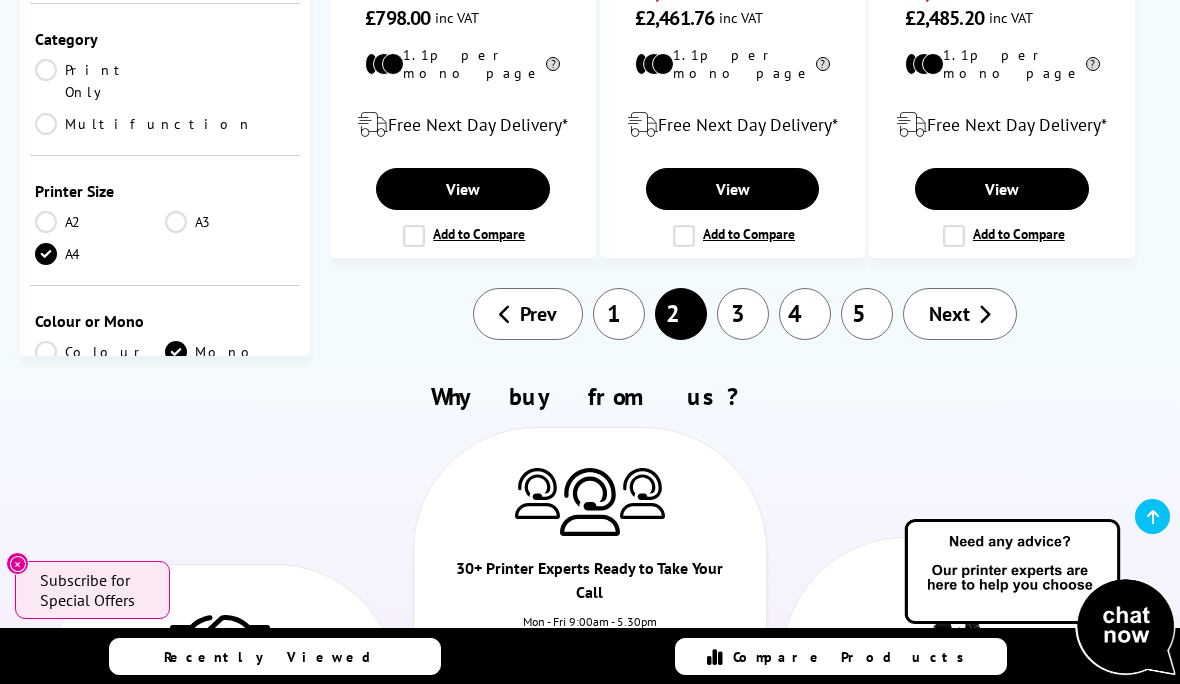 click on "1" at bounding box center (619, 314) 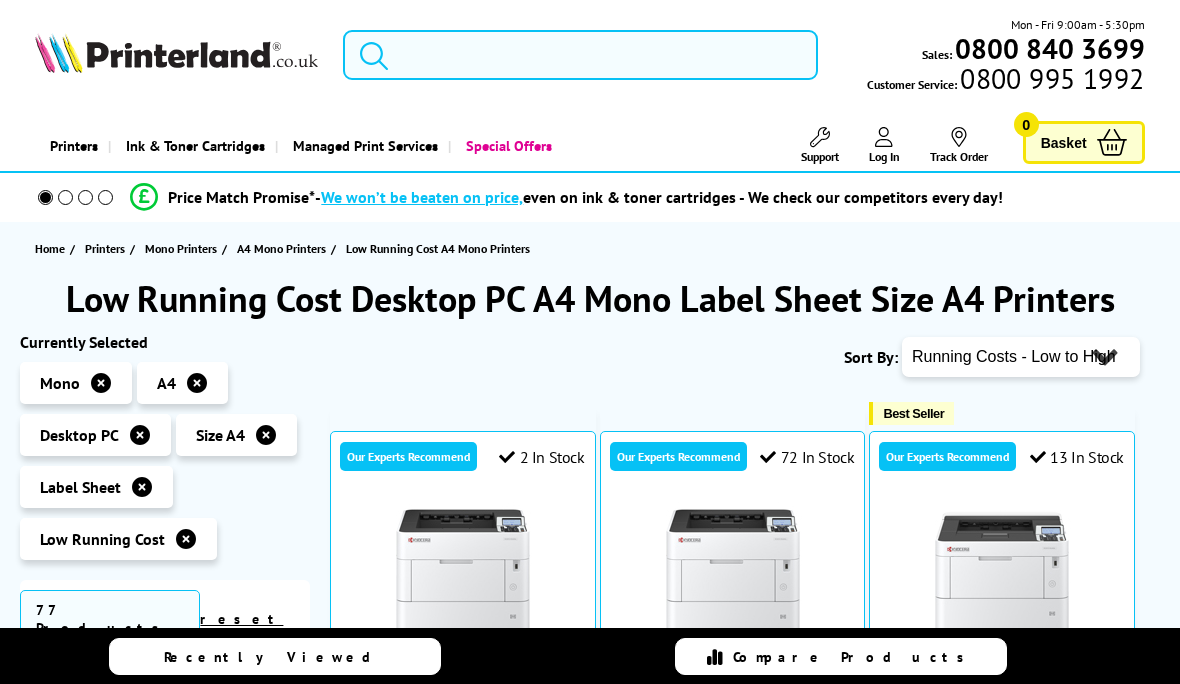scroll, scrollTop: 0, scrollLeft: 0, axis: both 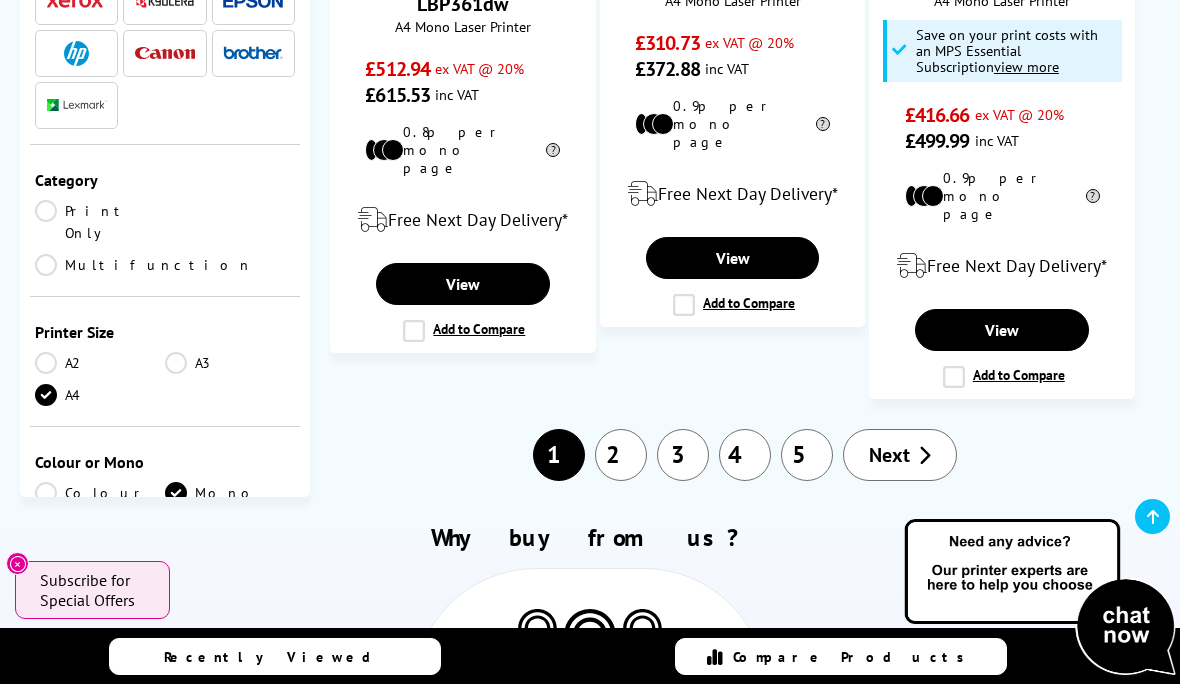 click on "2" at bounding box center (621, 455) 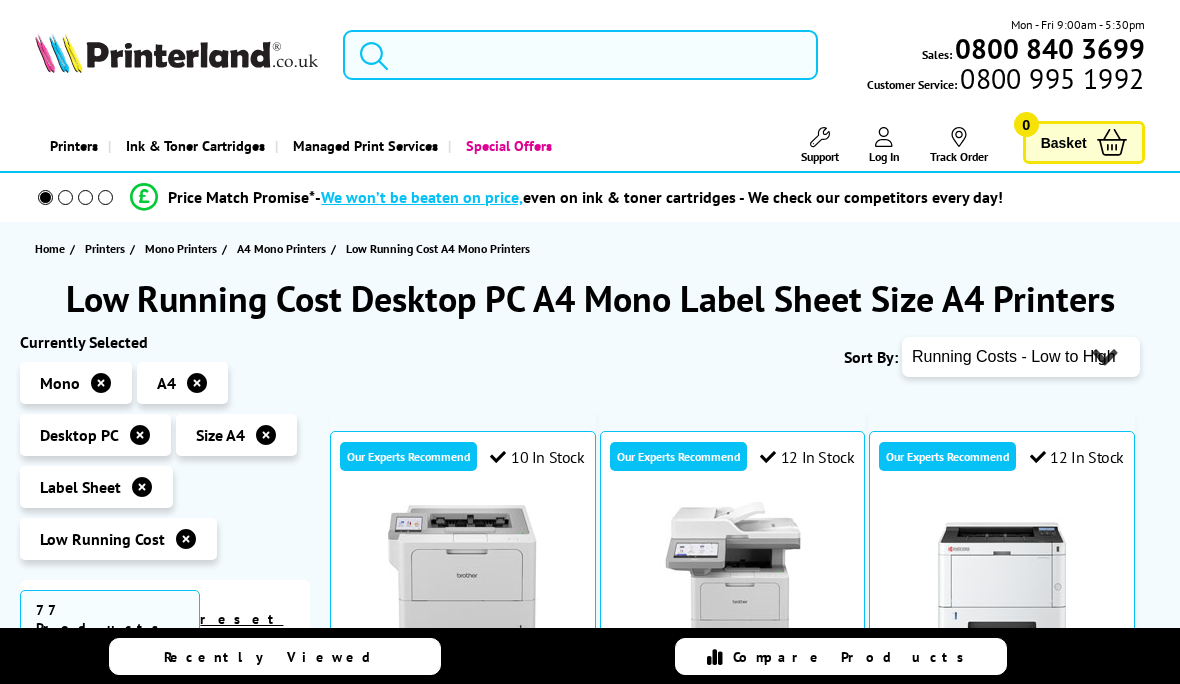 scroll, scrollTop: 0, scrollLeft: 0, axis: both 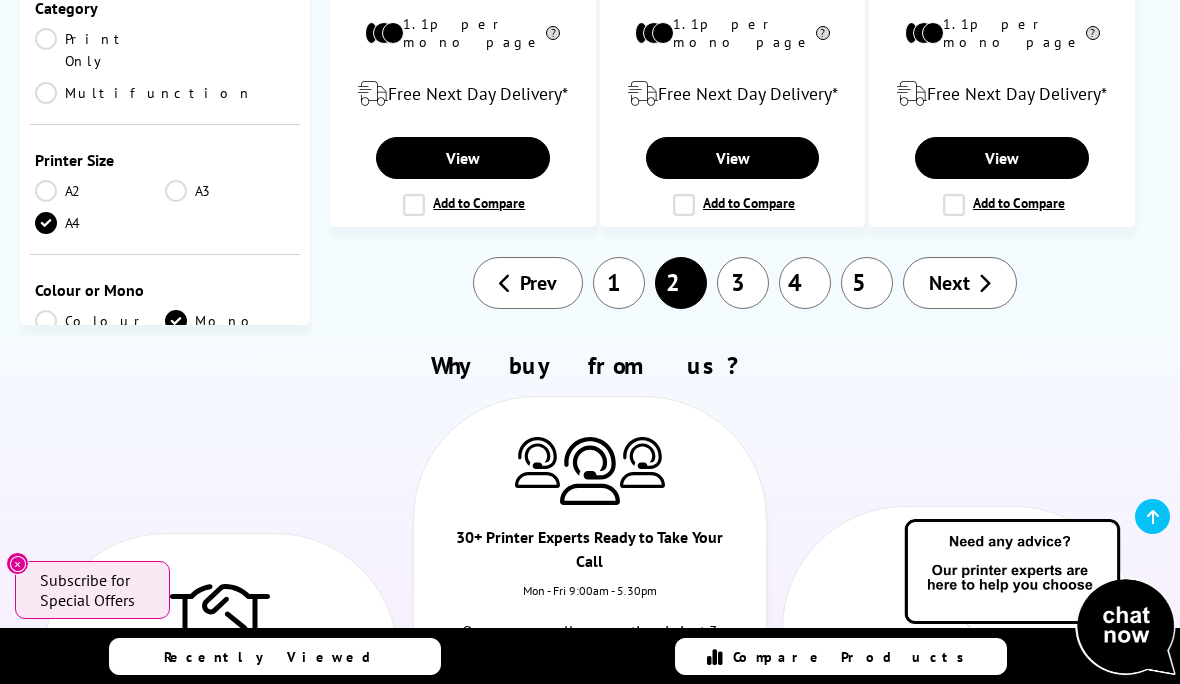 click on "3" at bounding box center (743, 283) 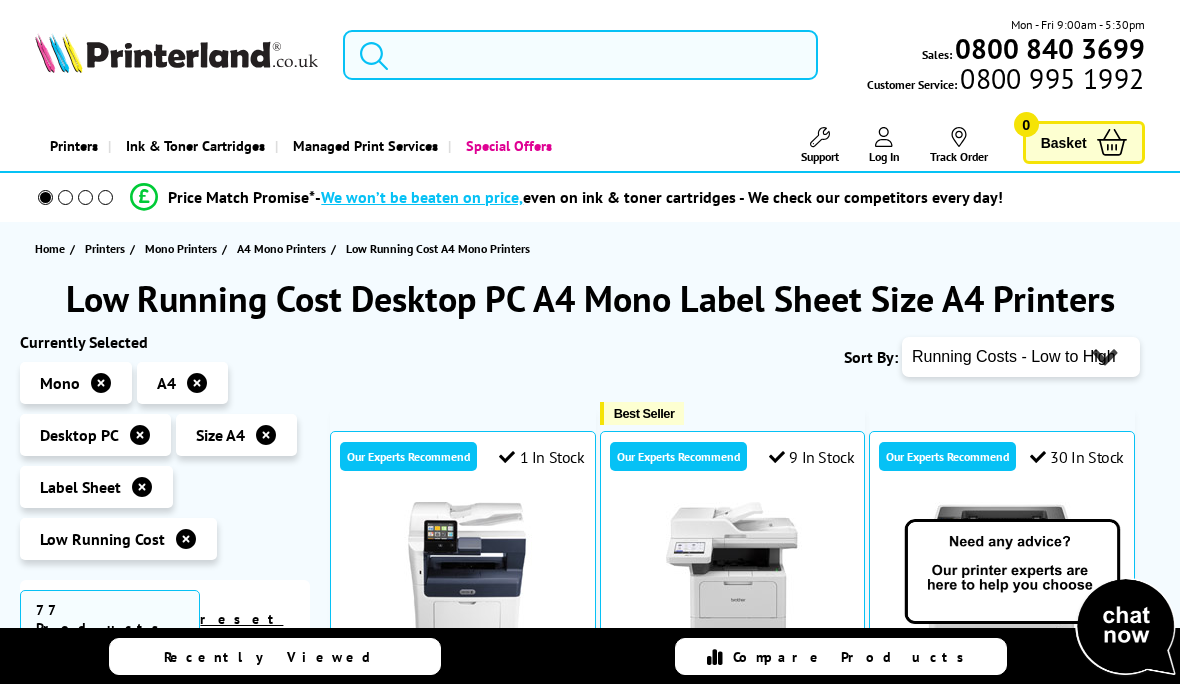 scroll, scrollTop: 0, scrollLeft: 0, axis: both 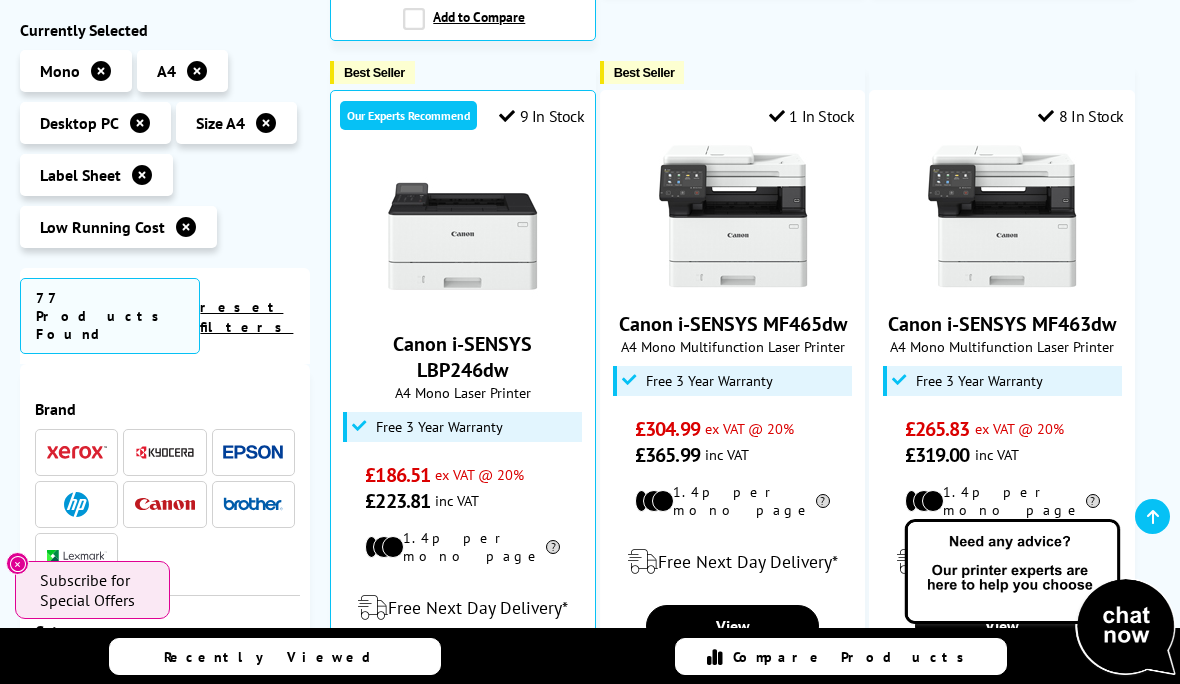 click at bounding box center [463, 236] 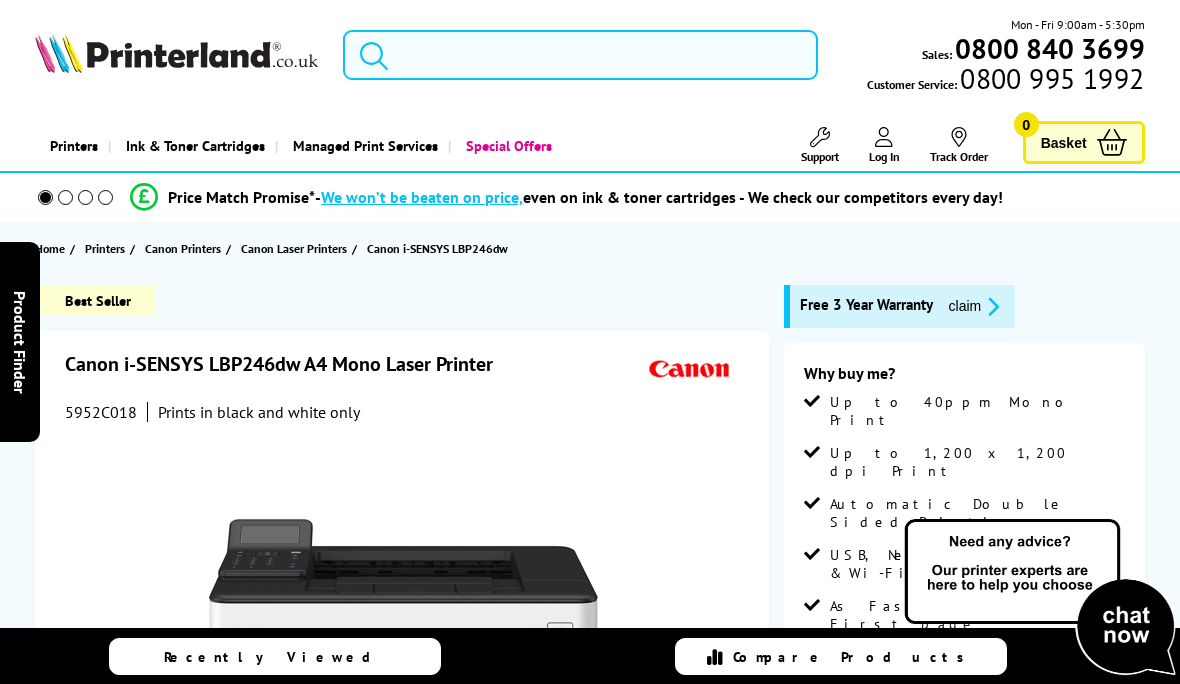 scroll, scrollTop: 0, scrollLeft: 0, axis: both 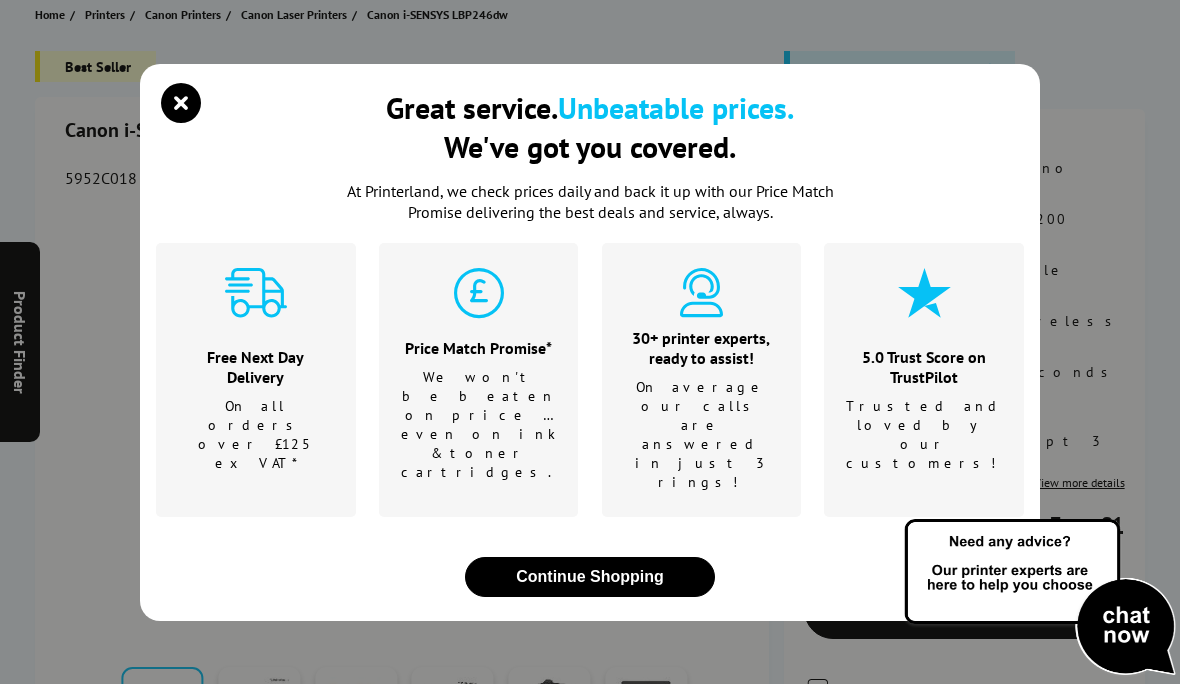 click at bounding box center (181, 103) 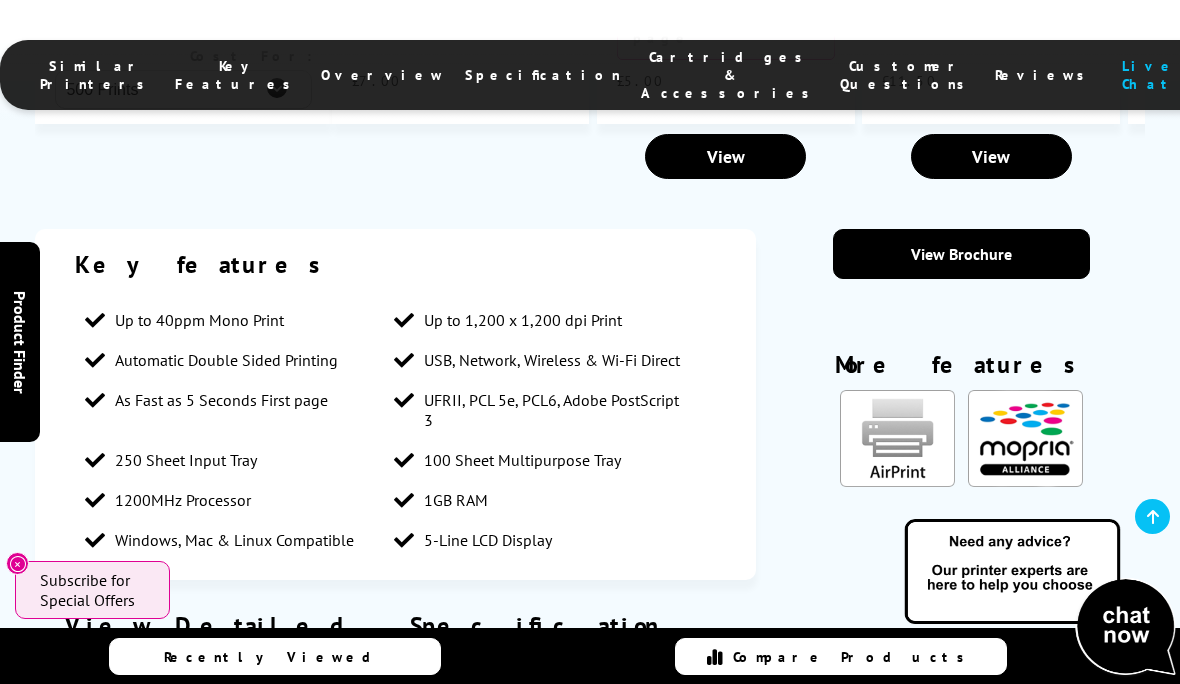 scroll, scrollTop: 2209, scrollLeft: 0, axis: vertical 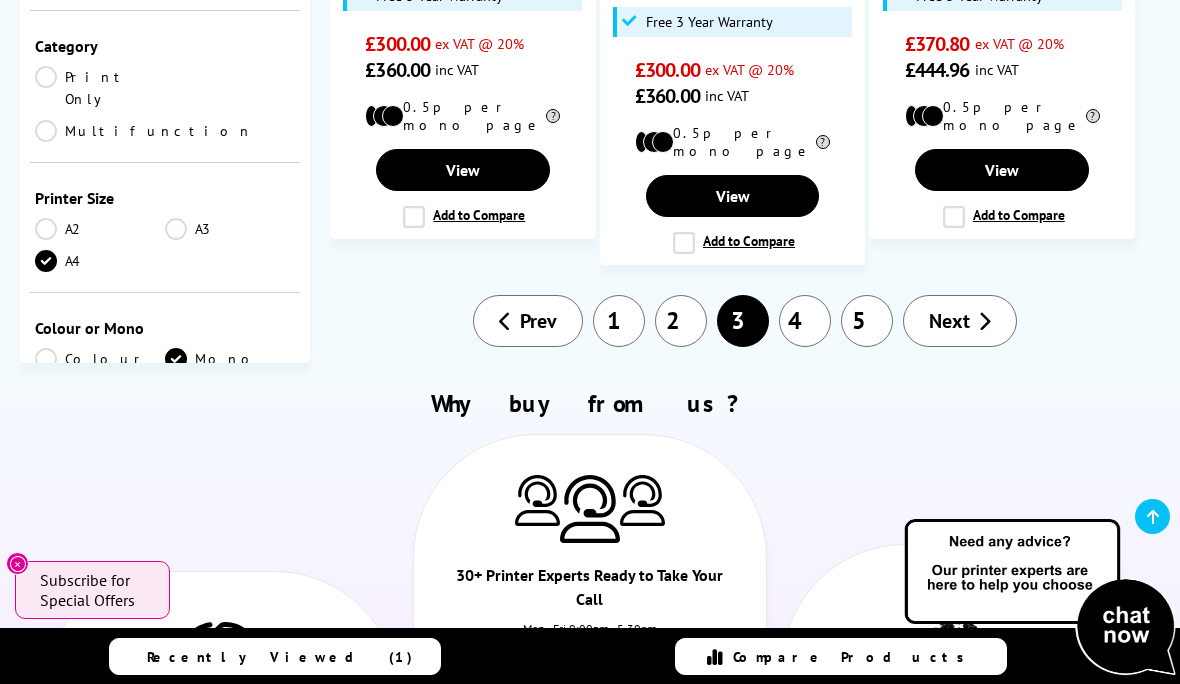 click on "4" at bounding box center (805, 321) 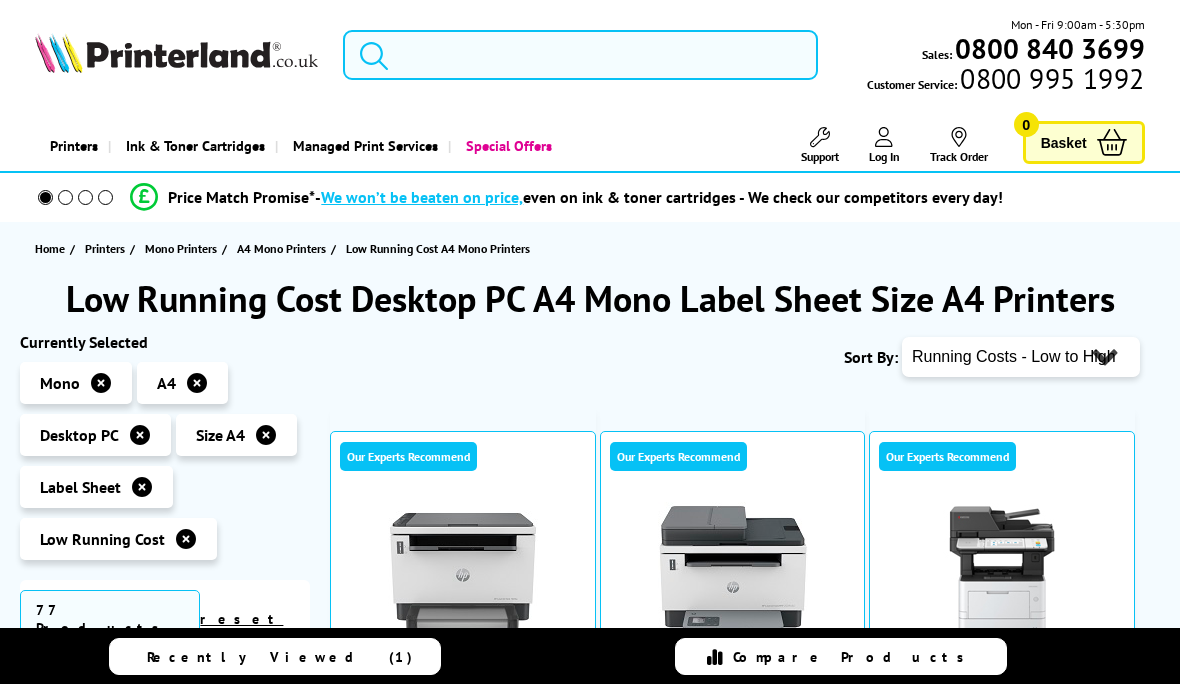 scroll, scrollTop: 0, scrollLeft: 0, axis: both 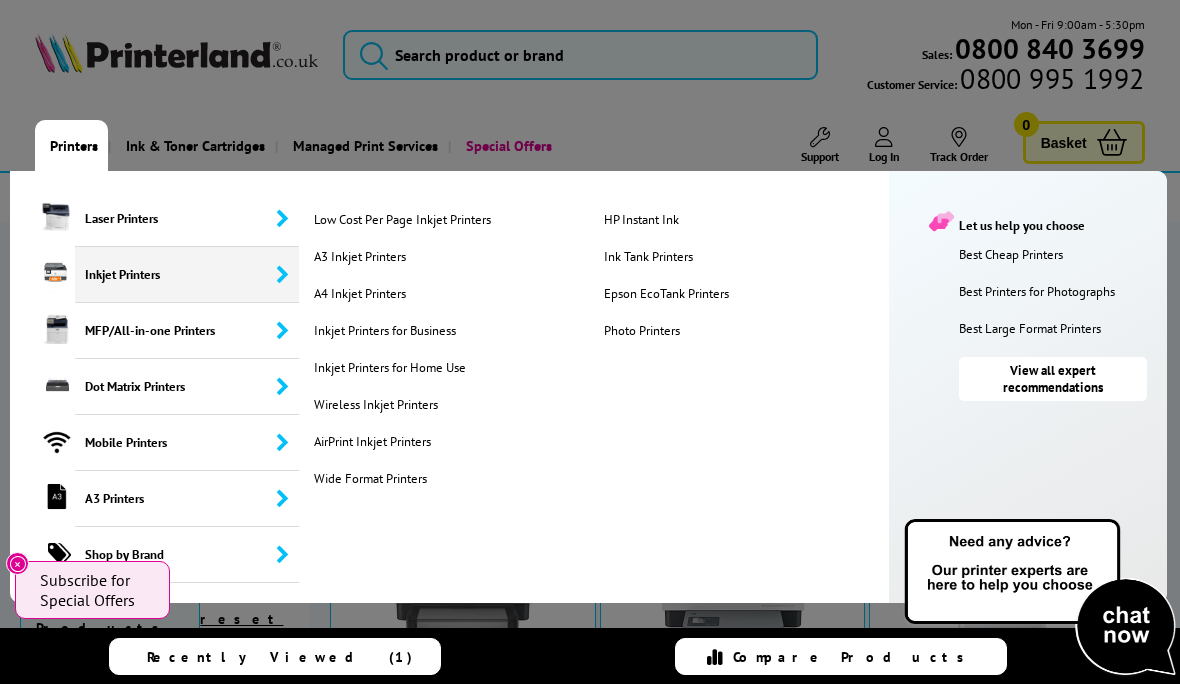 click on "Let us help you choose" at bounding box center (1038, 222) 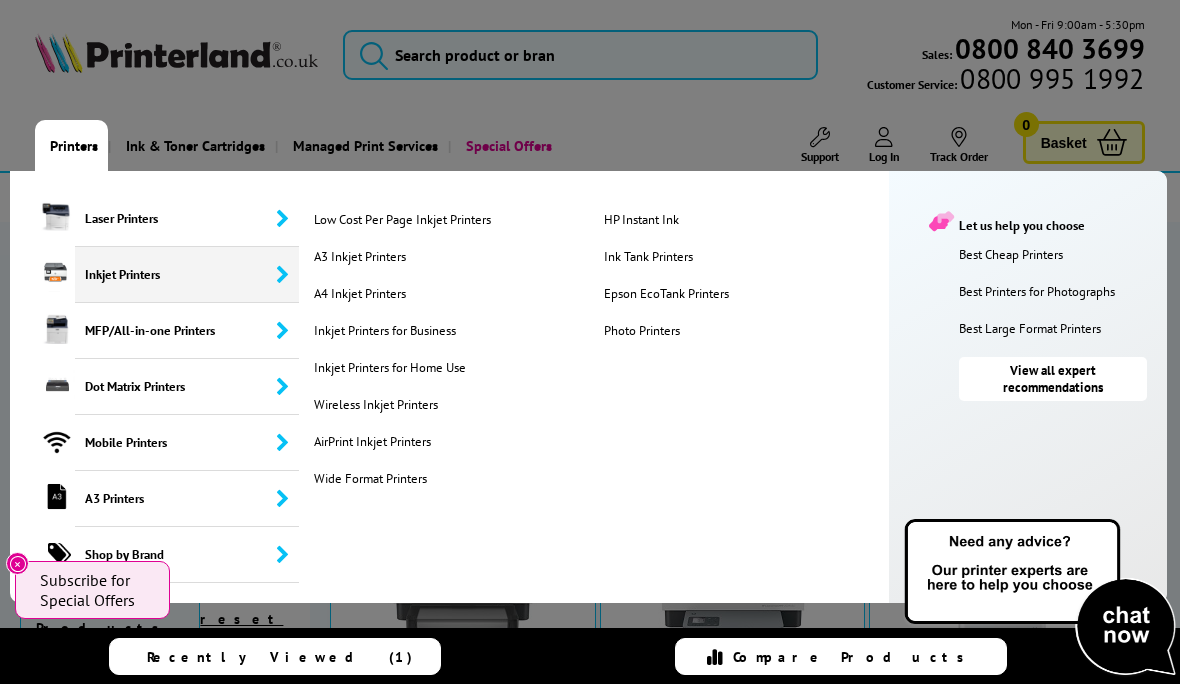 click on "View all expert recommendations" at bounding box center [1053, 379] 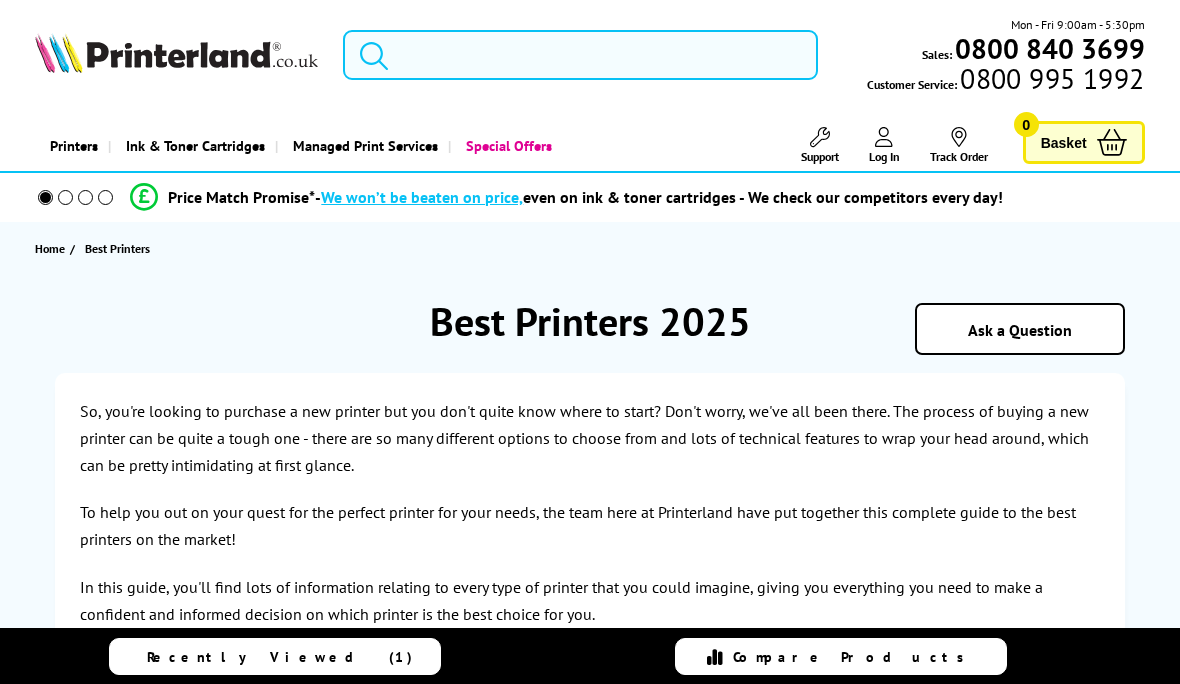 scroll, scrollTop: 0, scrollLeft: 0, axis: both 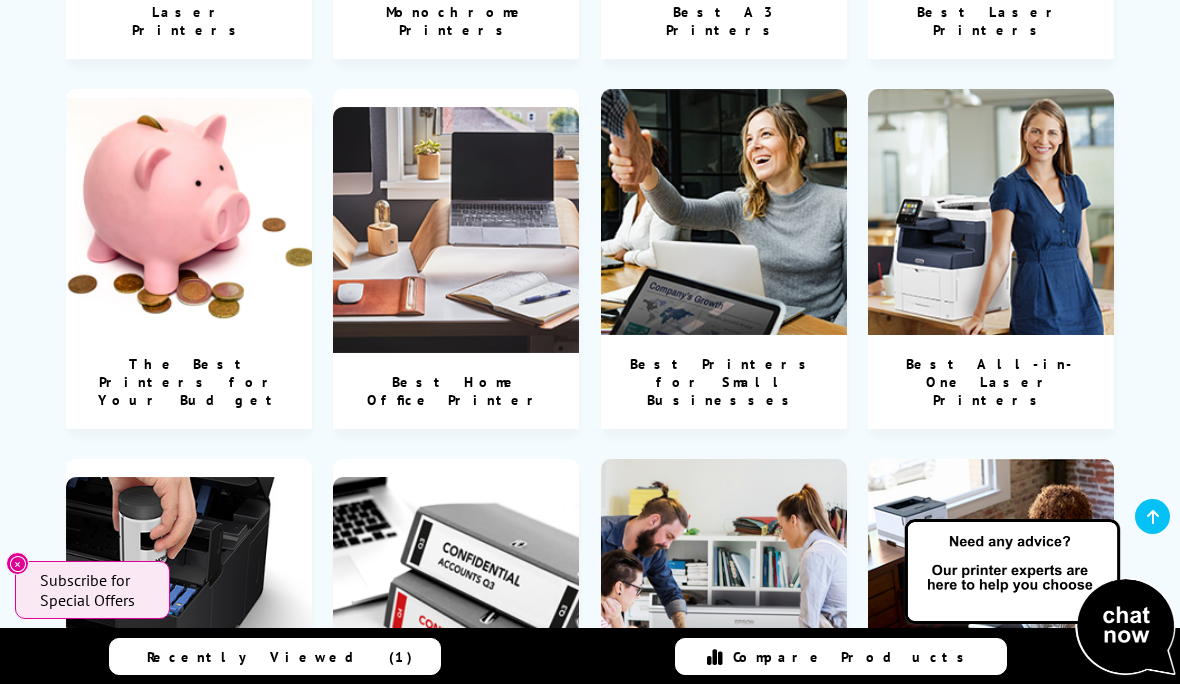 click at bounding box center (724, 212) 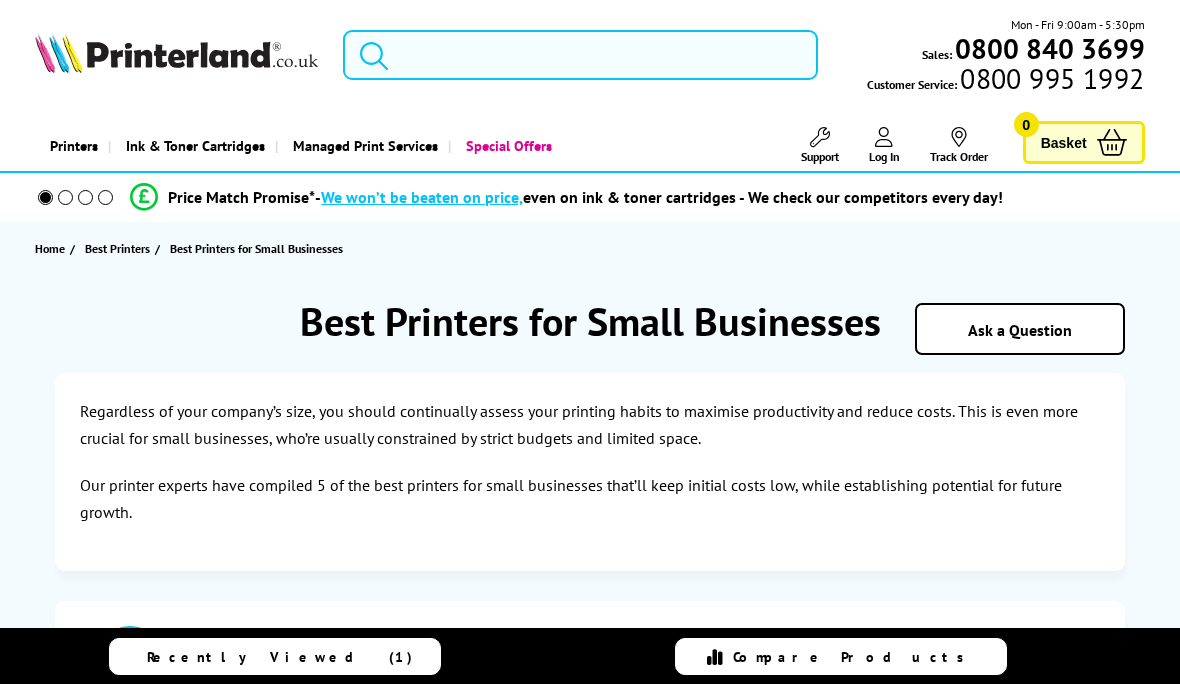 scroll, scrollTop: 0, scrollLeft: 0, axis: both 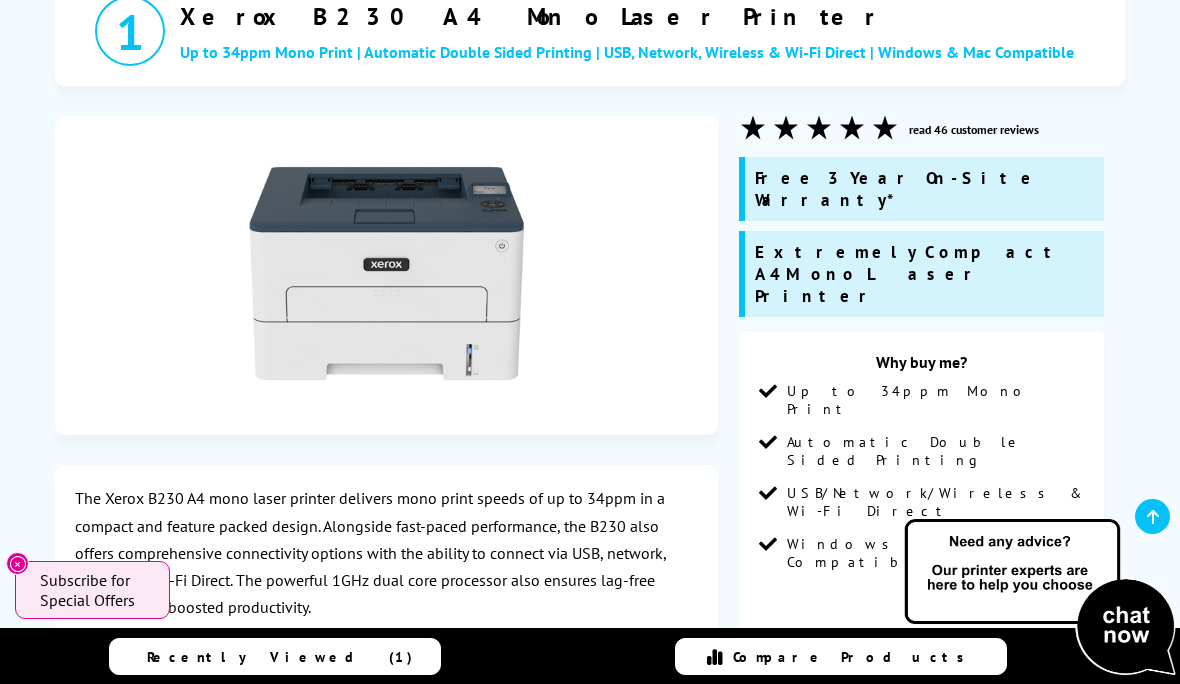 click at bounding box center (386, 273) 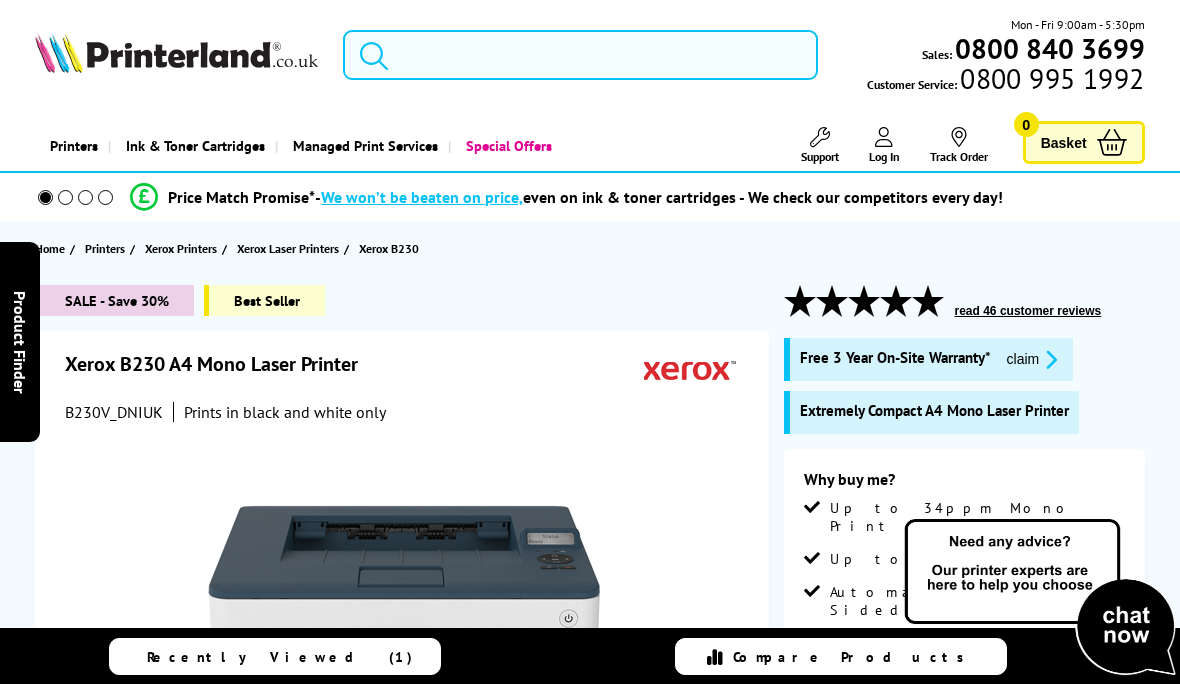 scroll, scrollTop: 0, scrollLeft: 0, axis: both 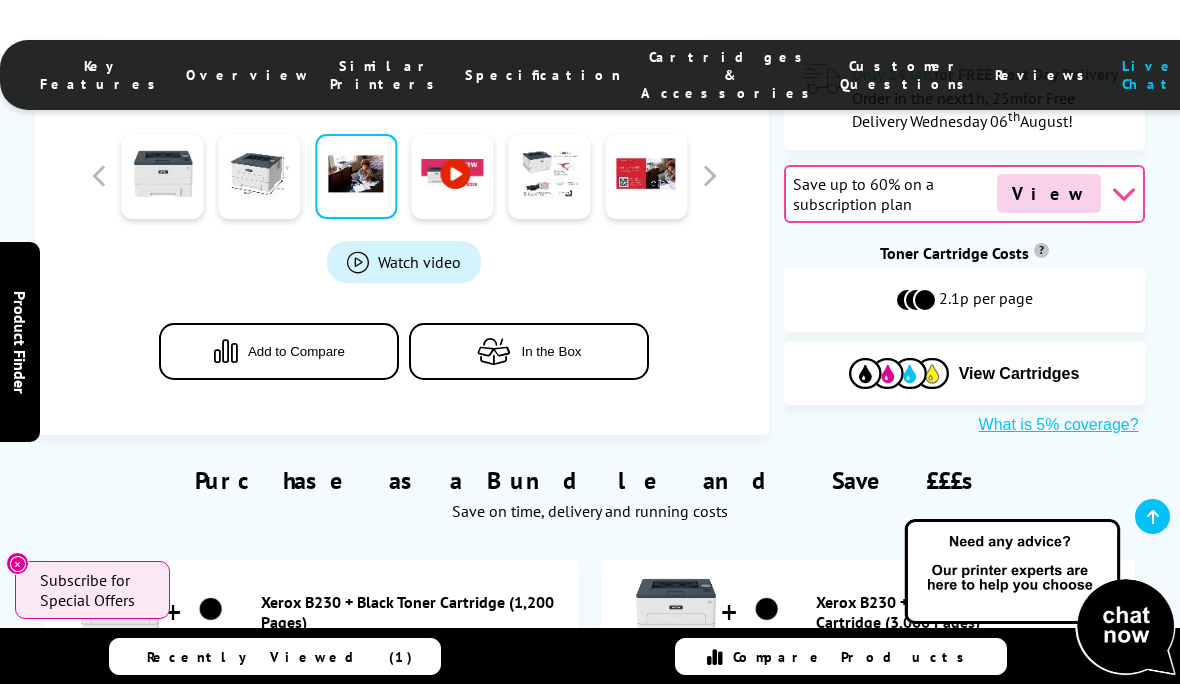 click on "View Cartridges" at bounding box center [1019, 374] 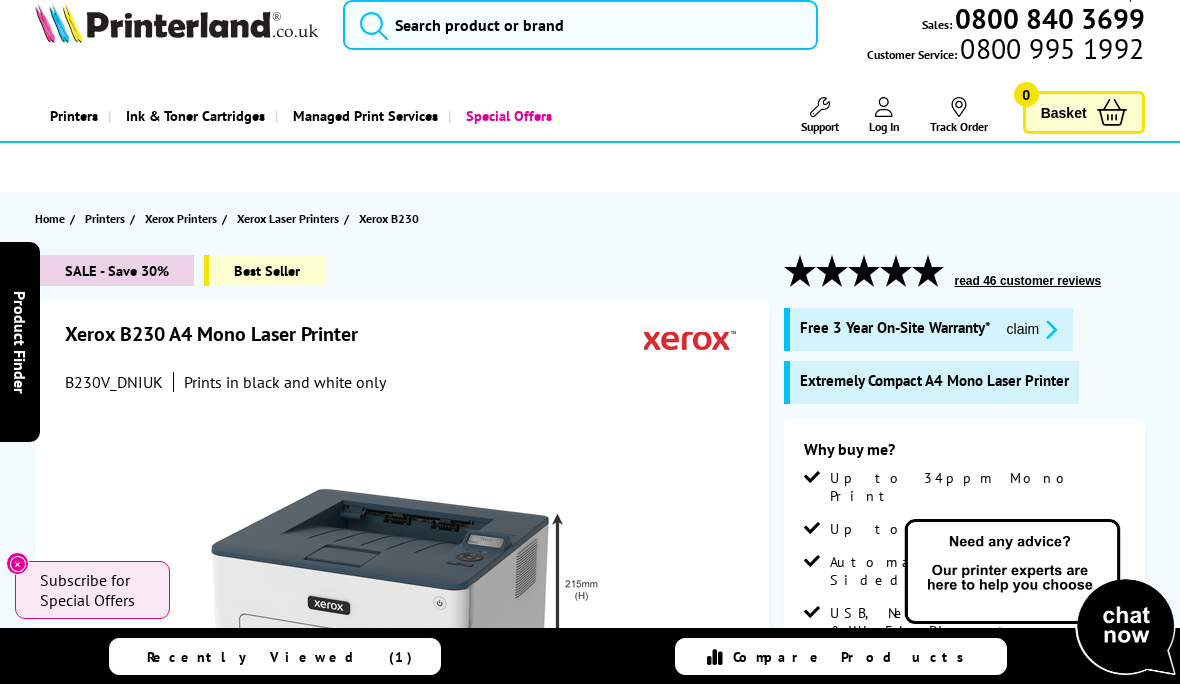 scroll, scrollTop: 0, scrollLeft: 0, axis: both 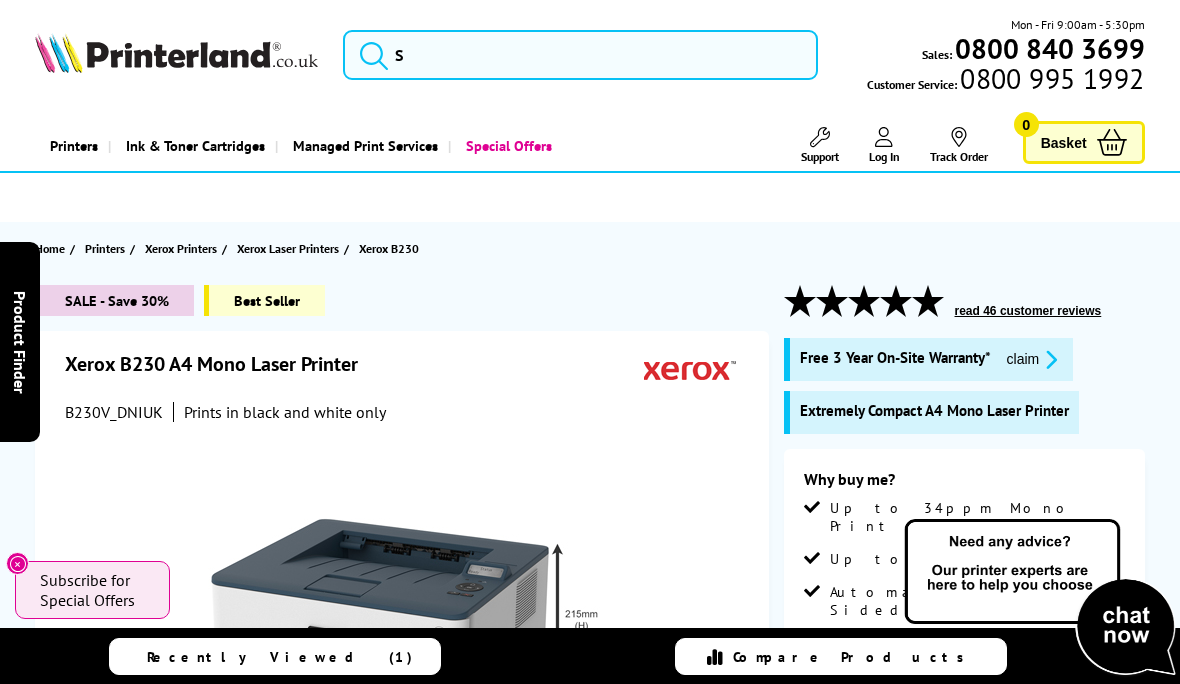 click at bounding box center [176, 53] 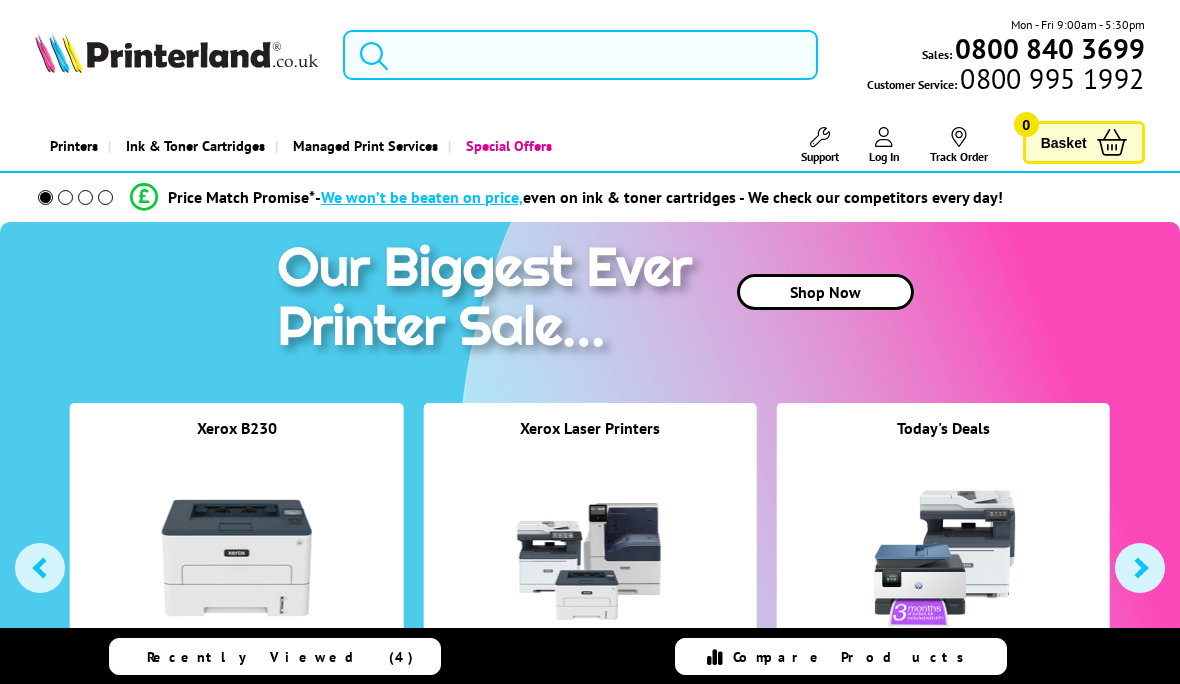 scroll, scrollTop: 0, scrollLeft: 0, axis: both 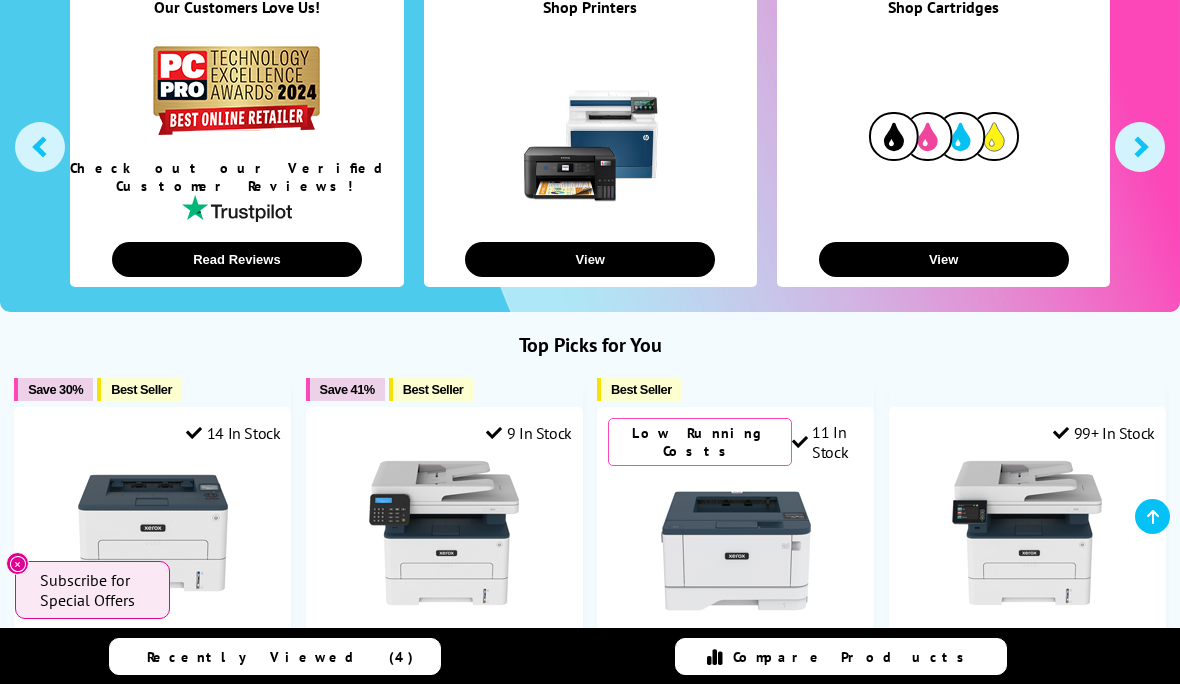 click at bounding box center (590, 137) 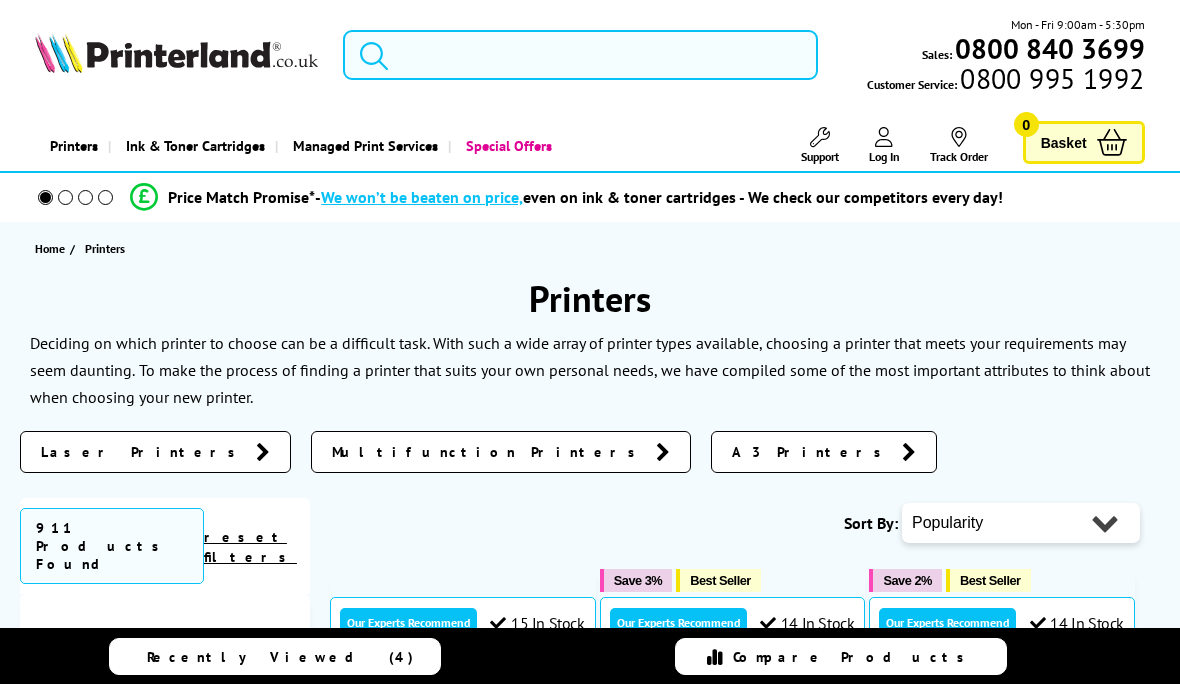 scroll, scrollTop: 0, scrollLeft: 0, axis: both 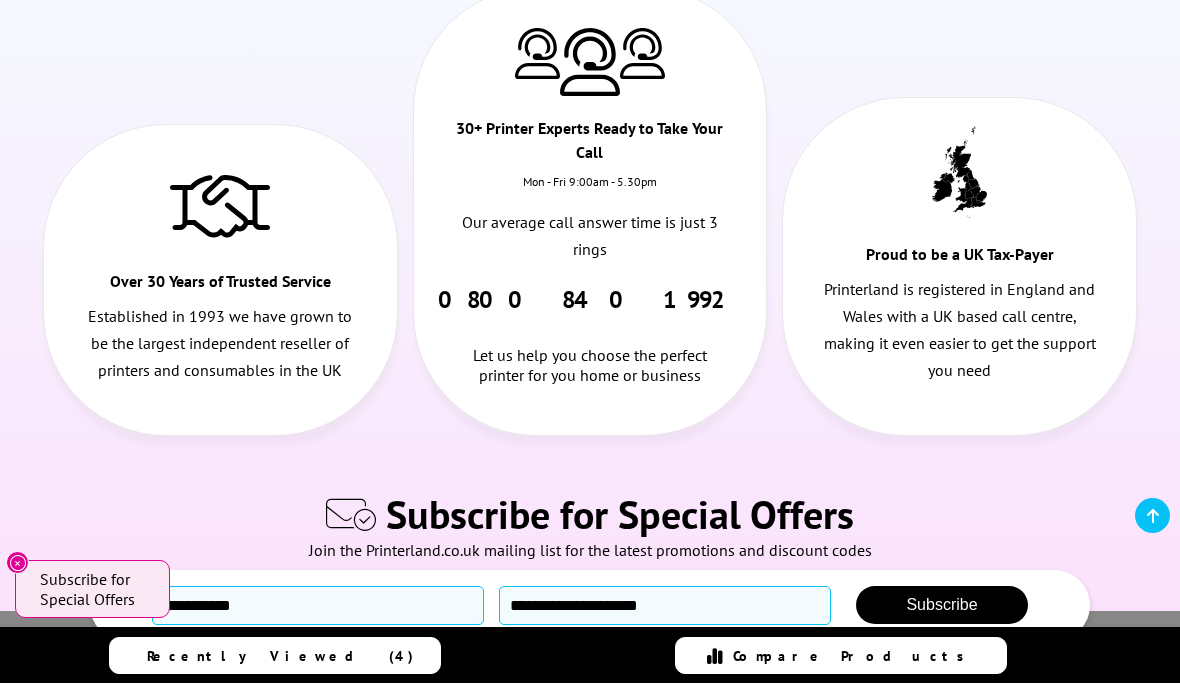 click on "Subscribe for Special Offers
Join the Printerland.co.uk mailing list for the latest promotions and discount codes
Subscribe
Thank you for joining the printerland mailing list..." at bounding box center [590, 565] 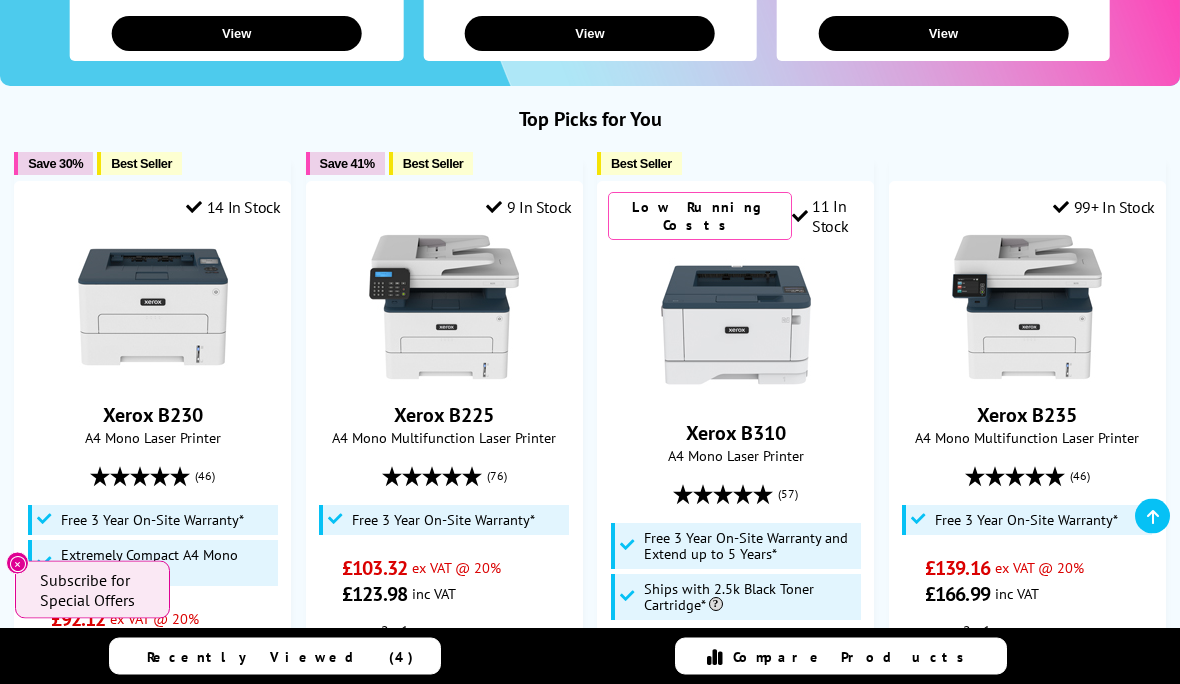 scroll, scrollTop: 0, scrollLeft: 0, axis: both 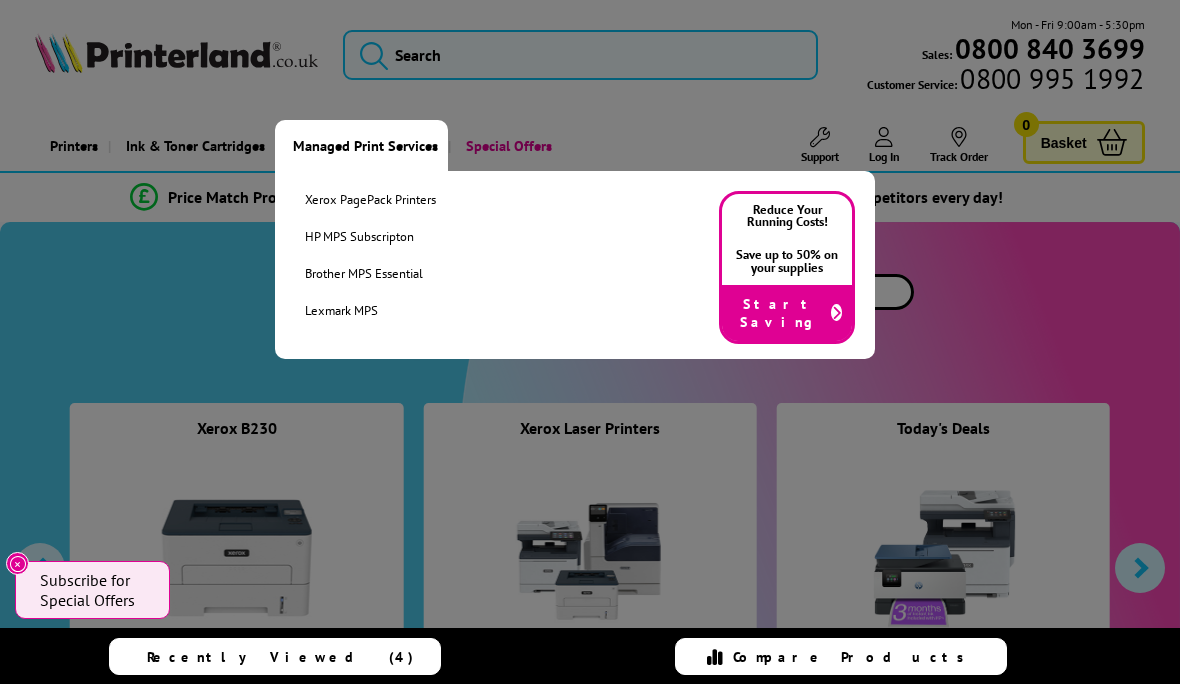 click at bounding box center (590, 342) 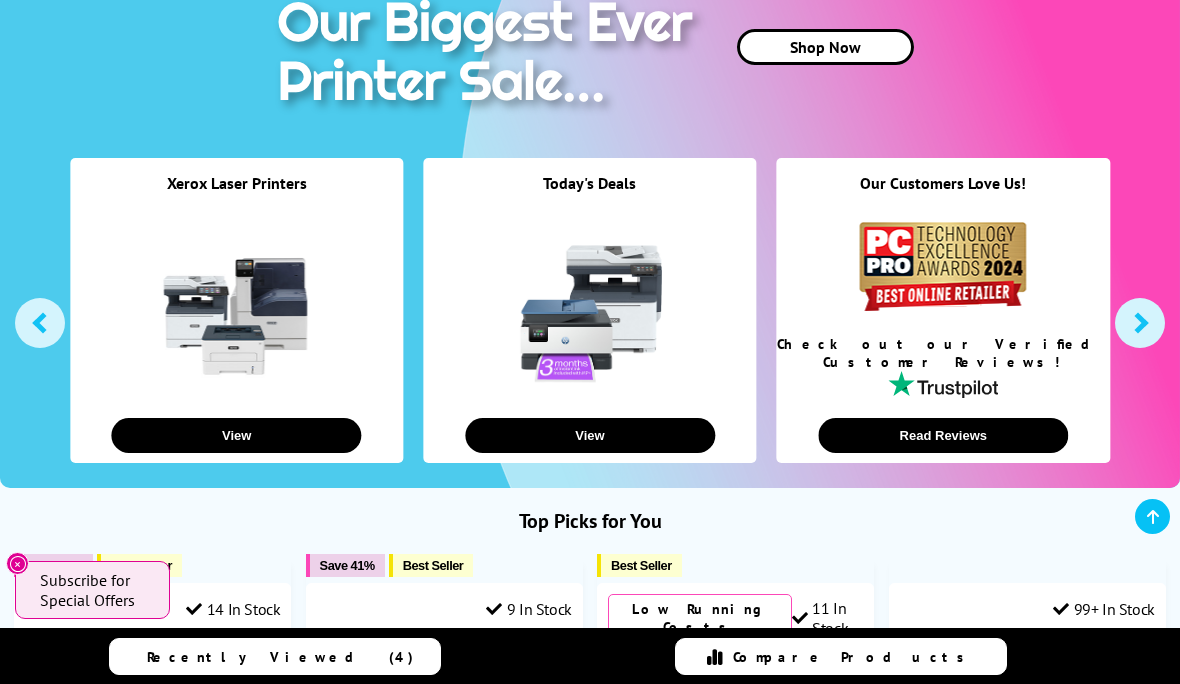 scroll, scrollTop: 0, scrollLeft: 0, axis: both 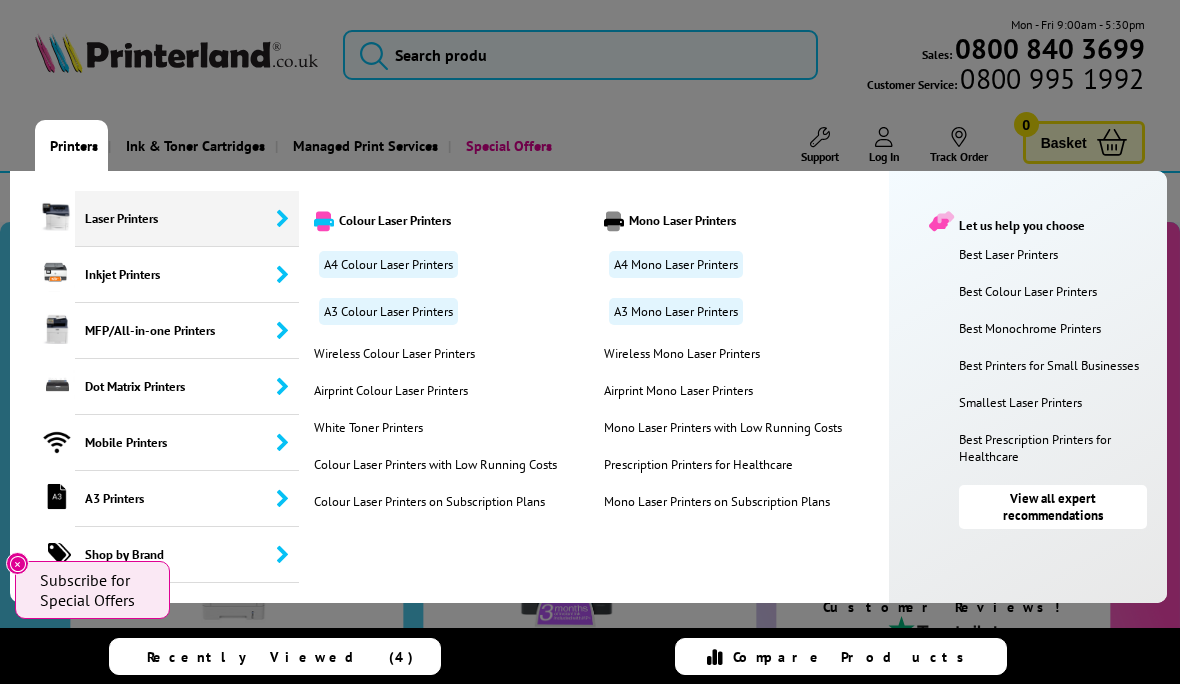 click on "View all expert recommendations" at bounding box center [1053, 507] 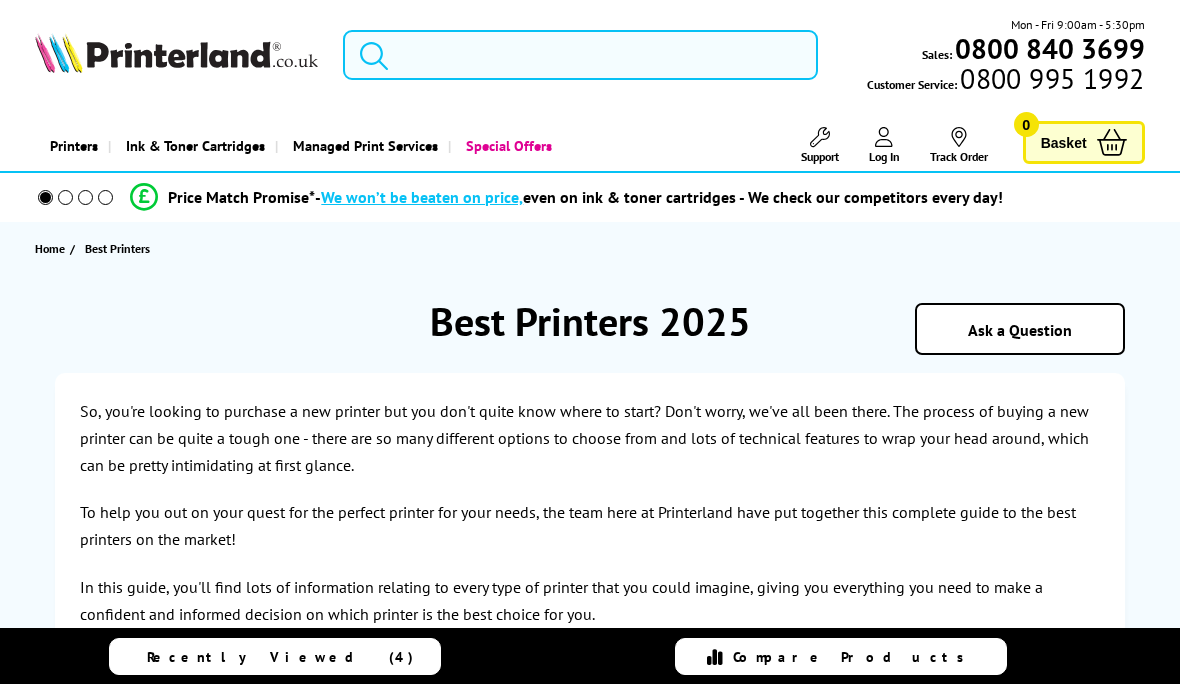 scroll, scrollTop: 0, scrollLeft: 0, axis: both 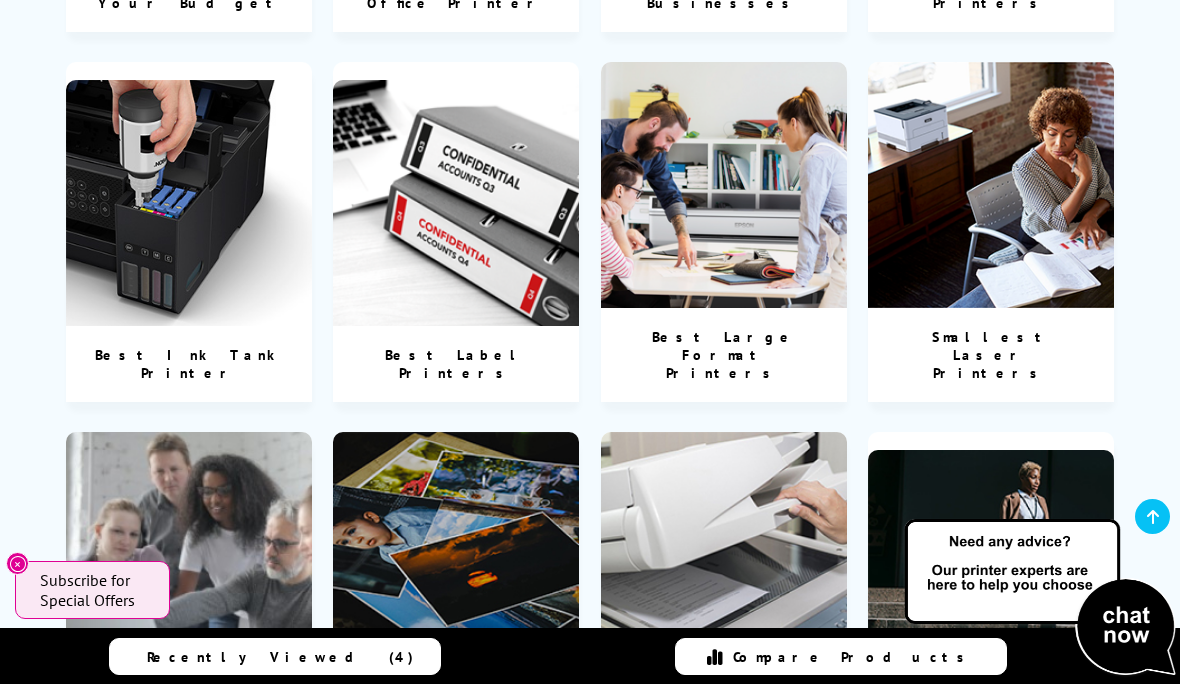 click at bounding box center (991, 185) 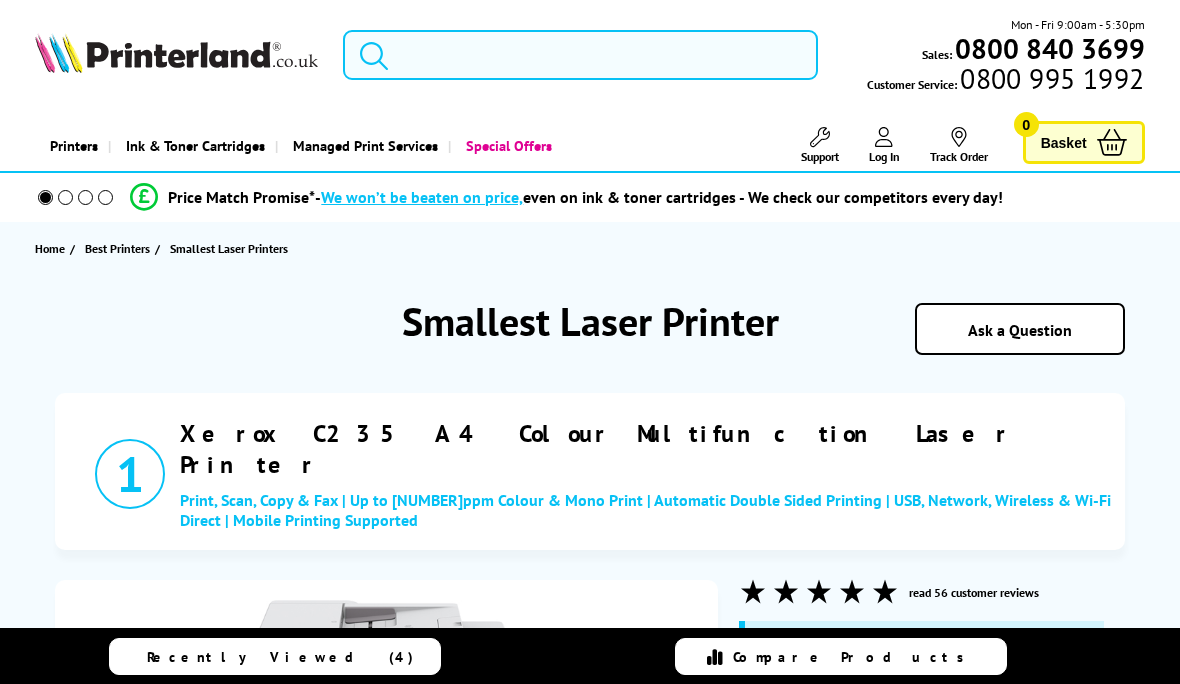 scroll, scrollTop: 0, scrollLeft: 0, axis: both 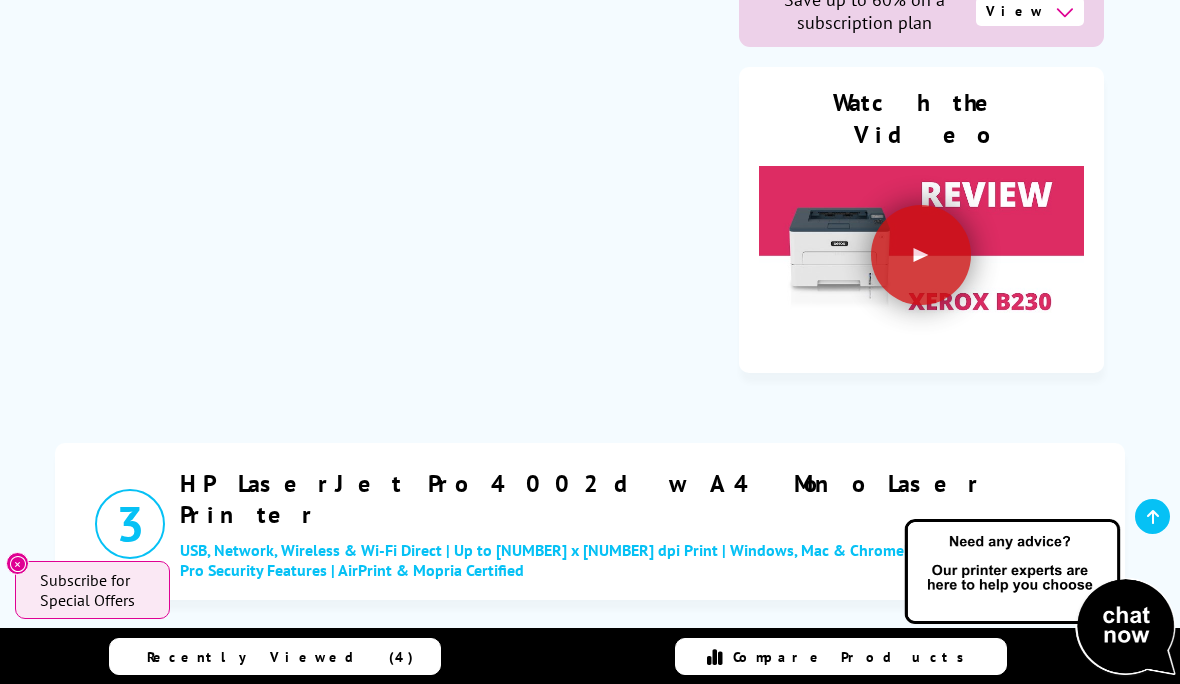 click at bounding box center (386, 787) 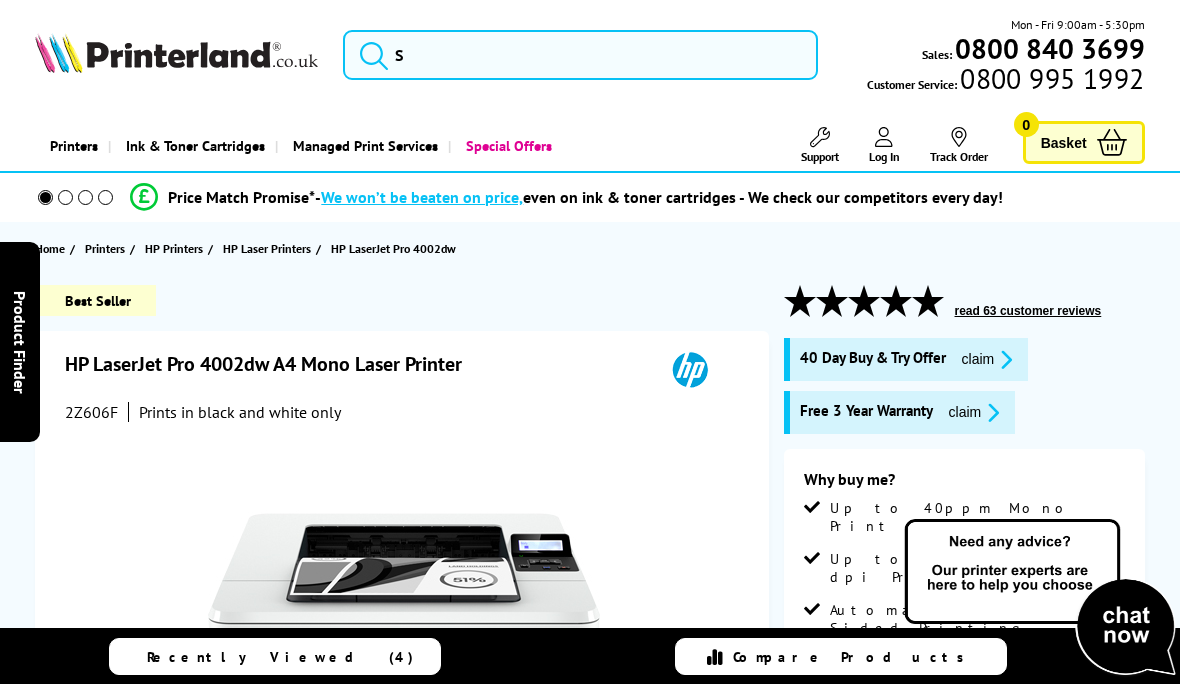 scroll, scrollTop: 0, scrollLeft: 0, axis: both 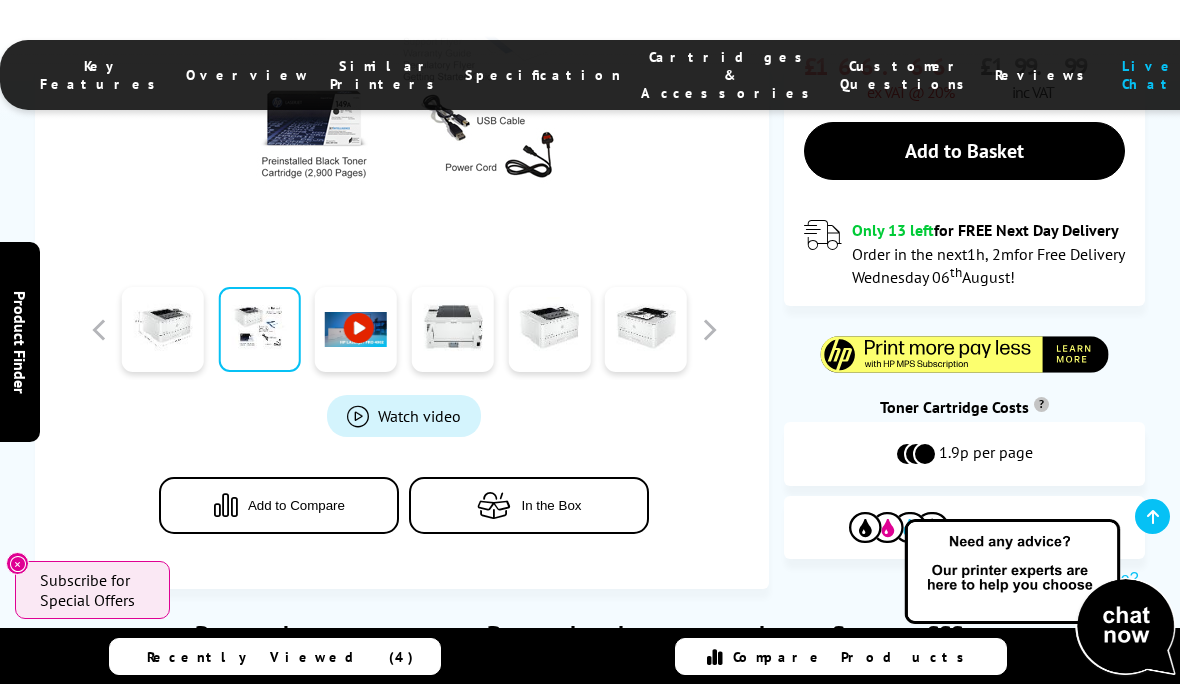 click on "View Cartridges" at bounding box center [964, 527] 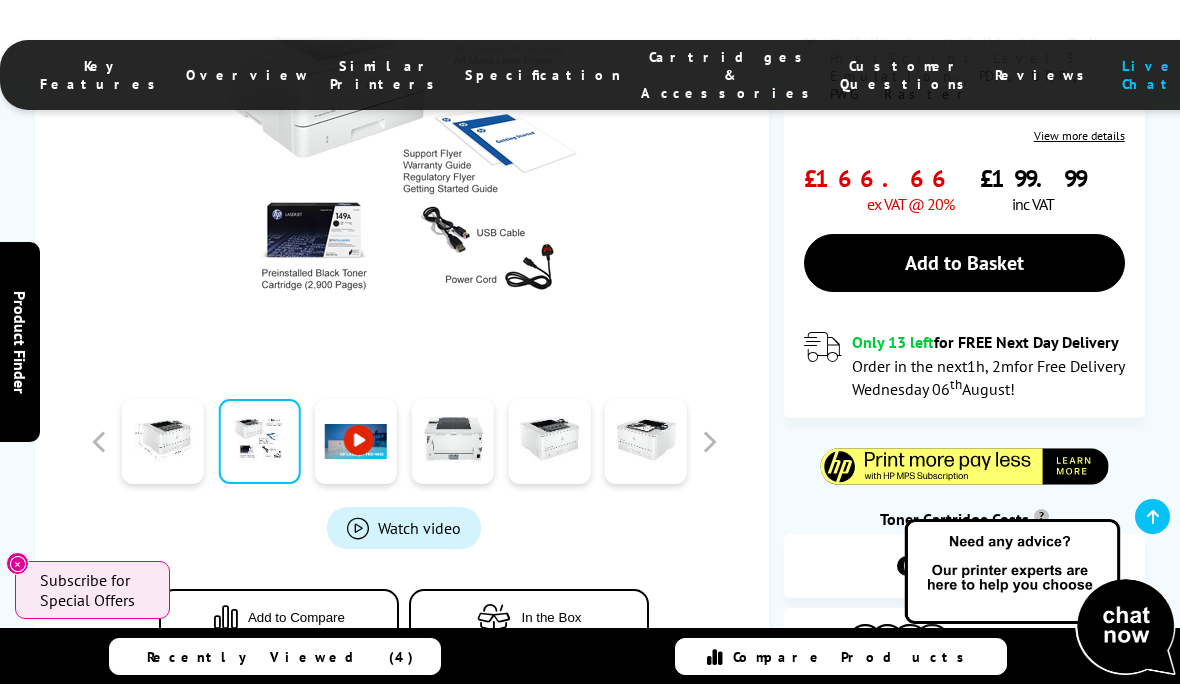 scroll, scrollTop: 719, scrollLeft: 0, axis: vertical 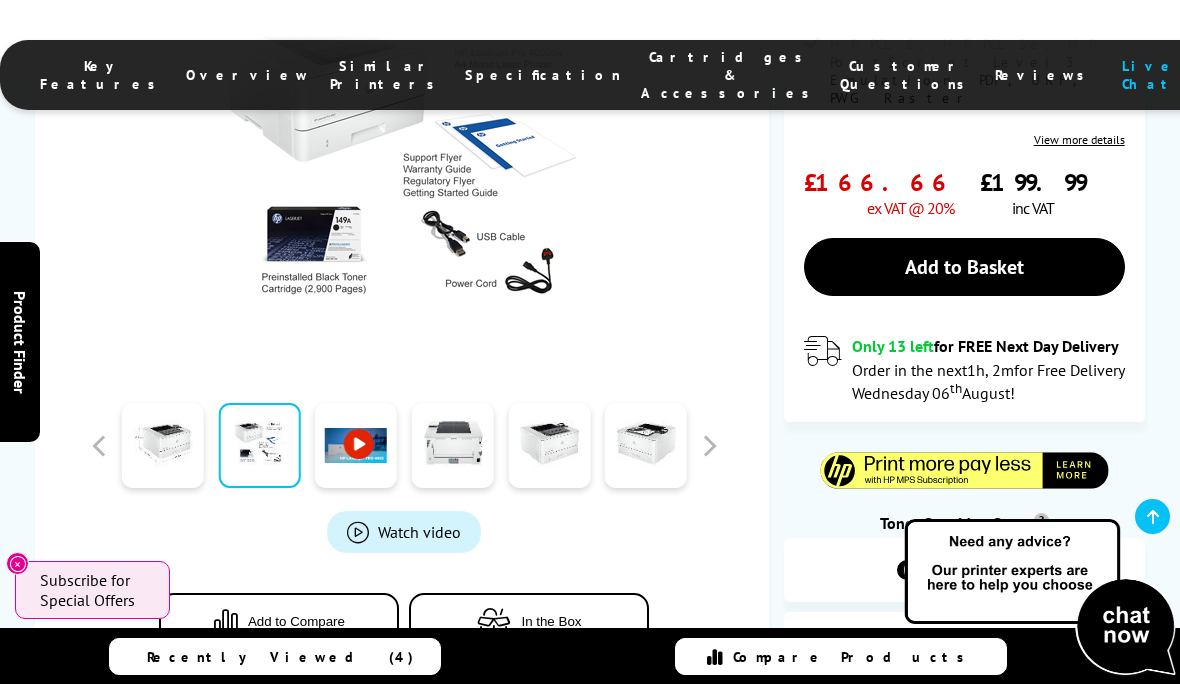 click on "Add to Compare" at bounding box center (296, 621) 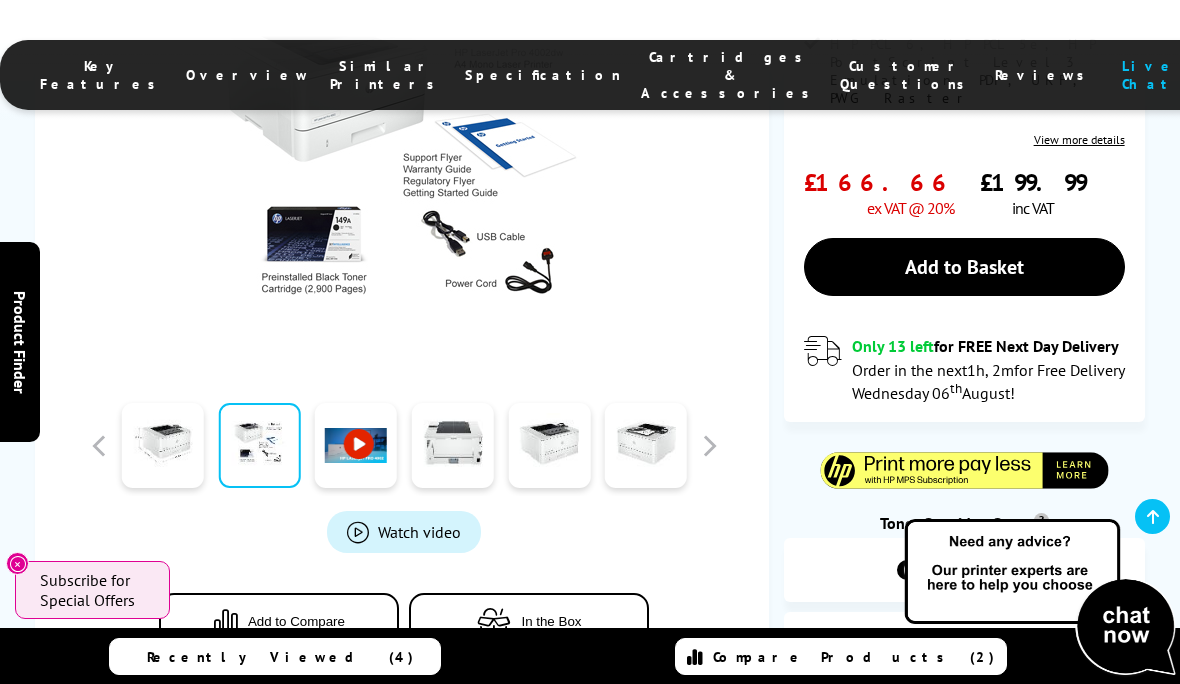 click on "Compare Products (2)" at bounding box center [841, 656] 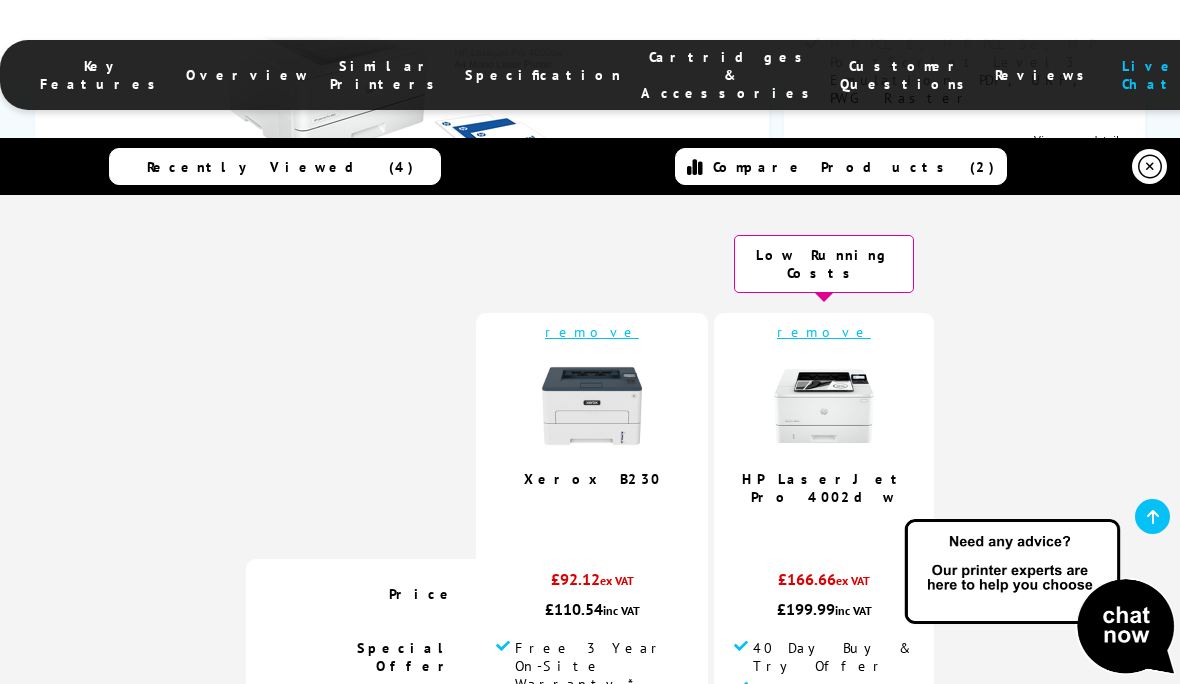 scroll, scrollTop: 0, scrollLeft: 0, axis: both 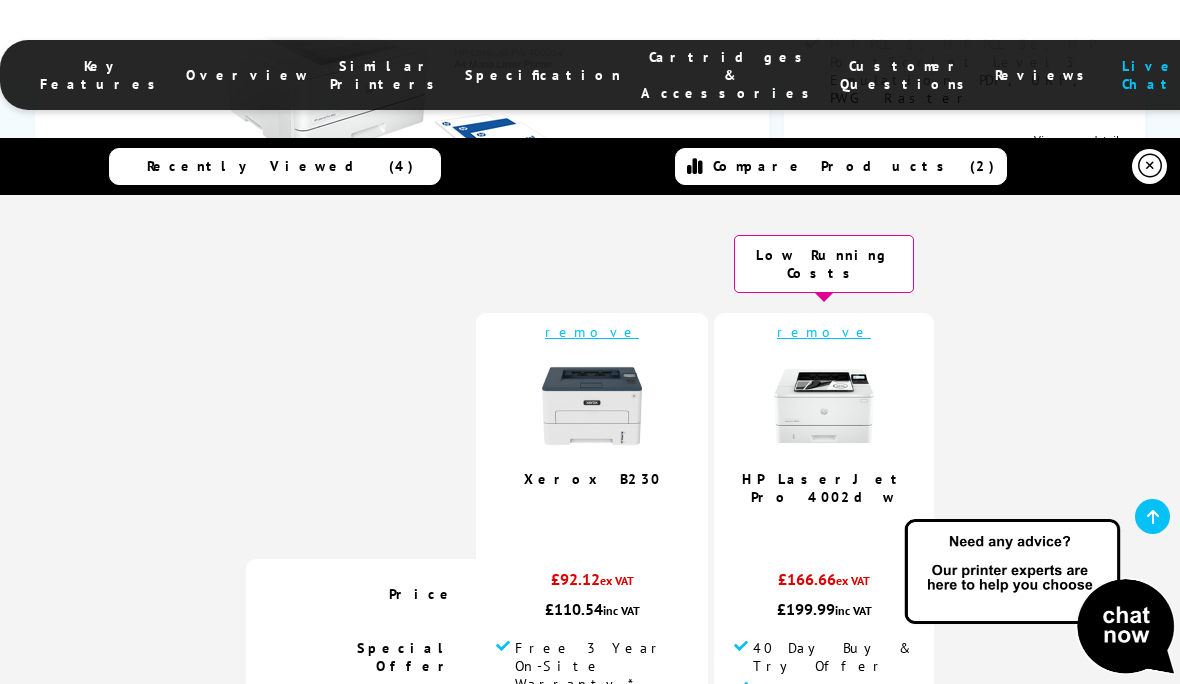 click at bounding box center [1150, 166] 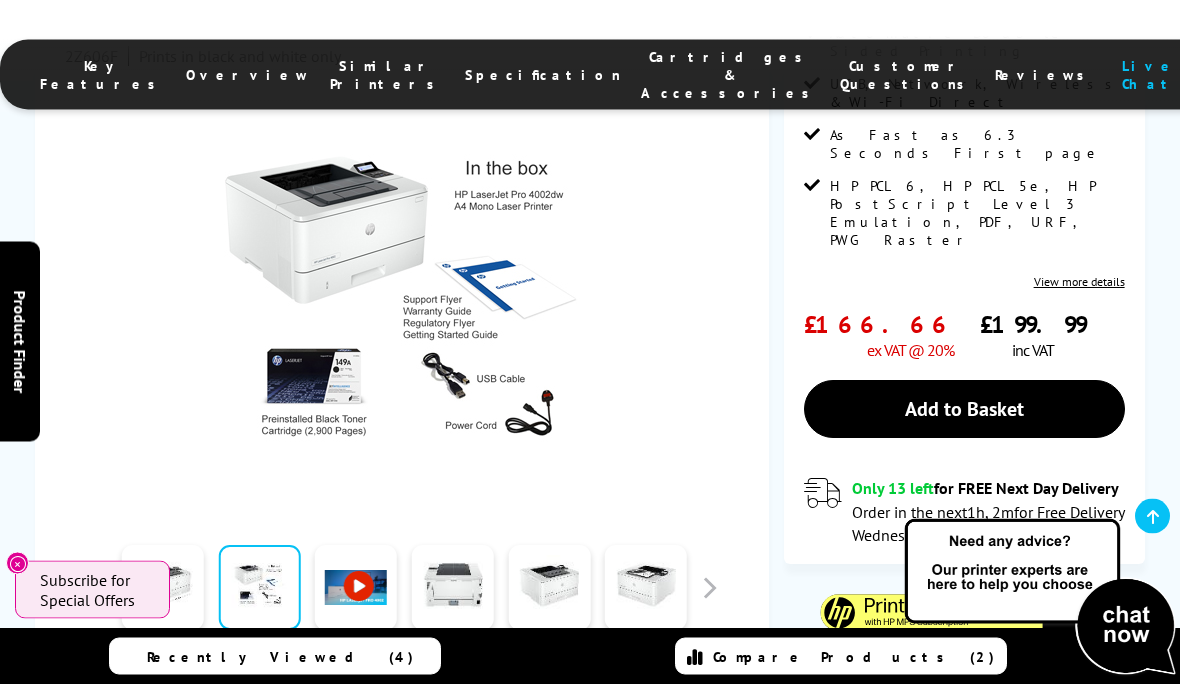 scroll, scrollTop: 557, scrollLeft: 0, axis: vertical 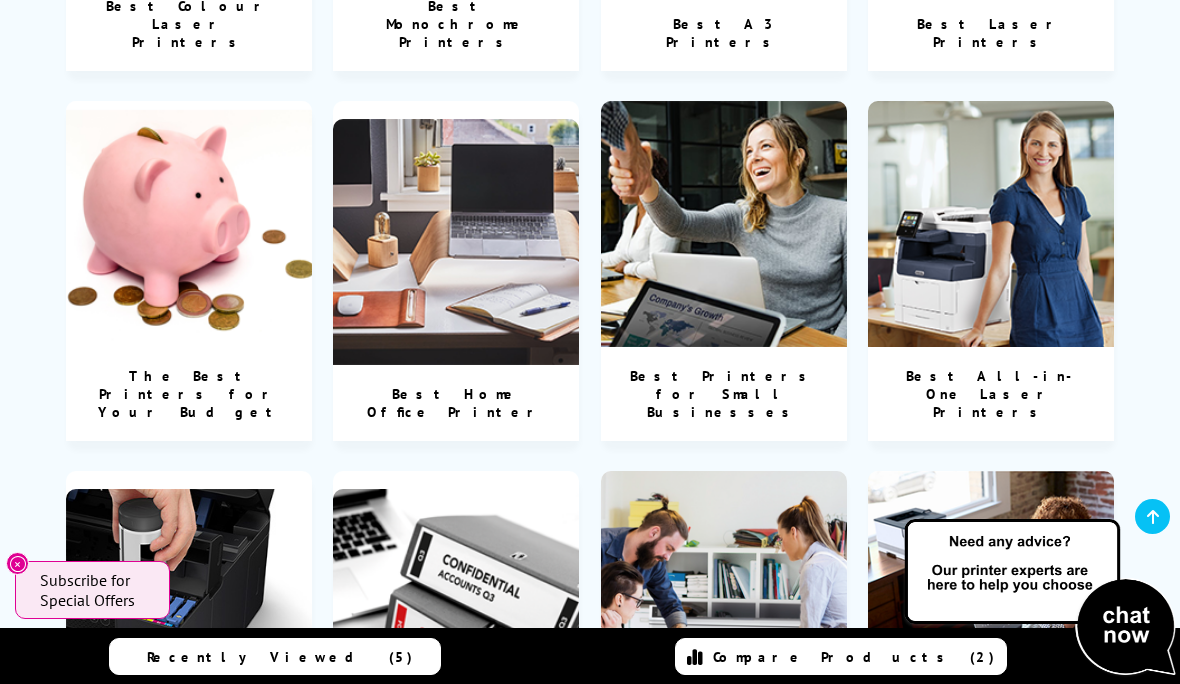 click at bounding box center [456, 242] 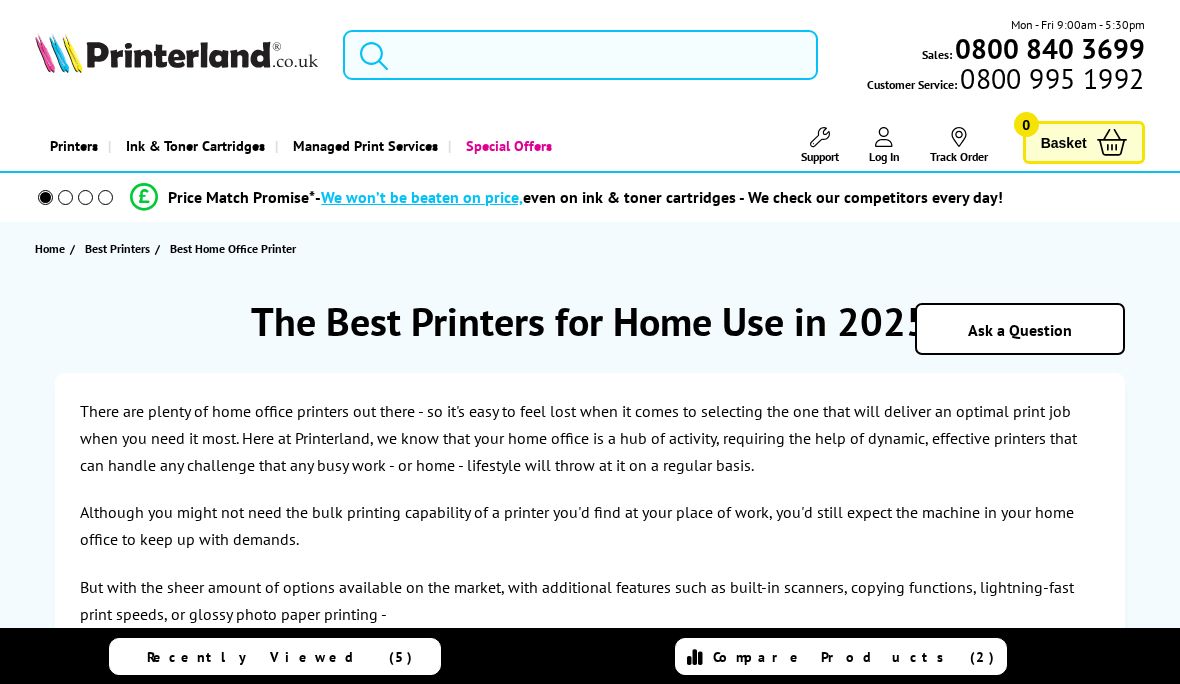 scroll, scrollTop: 0, scrollLeft: 0, axis: both 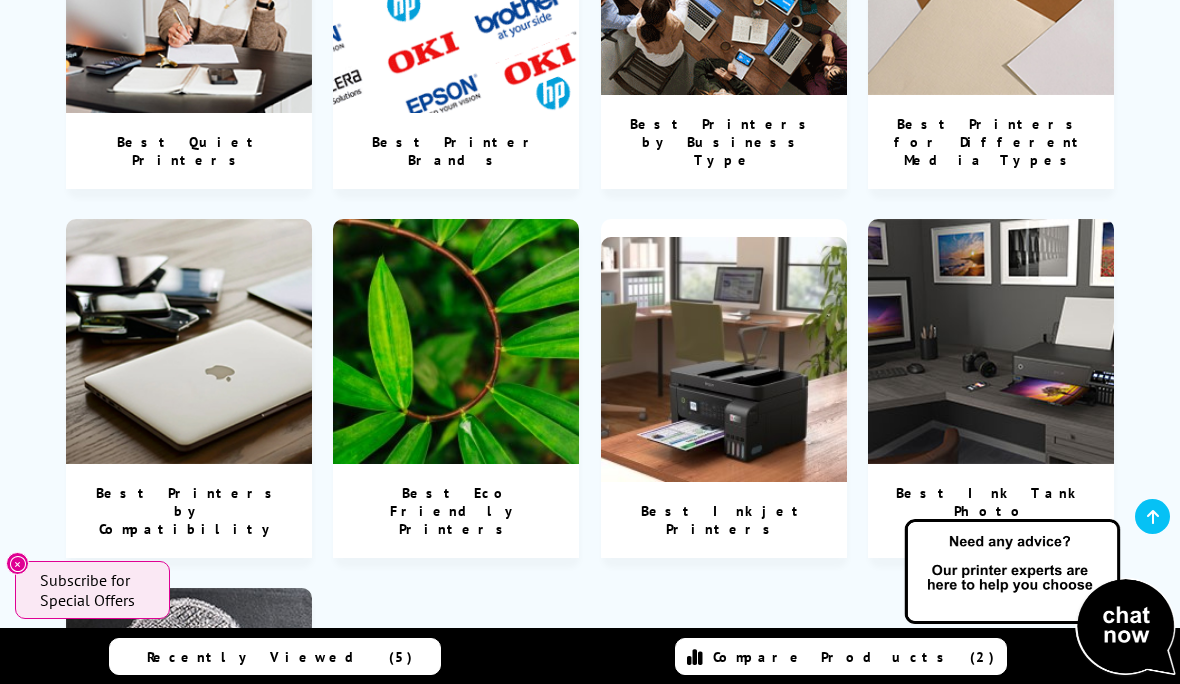 click at bounding box center (189, 711) 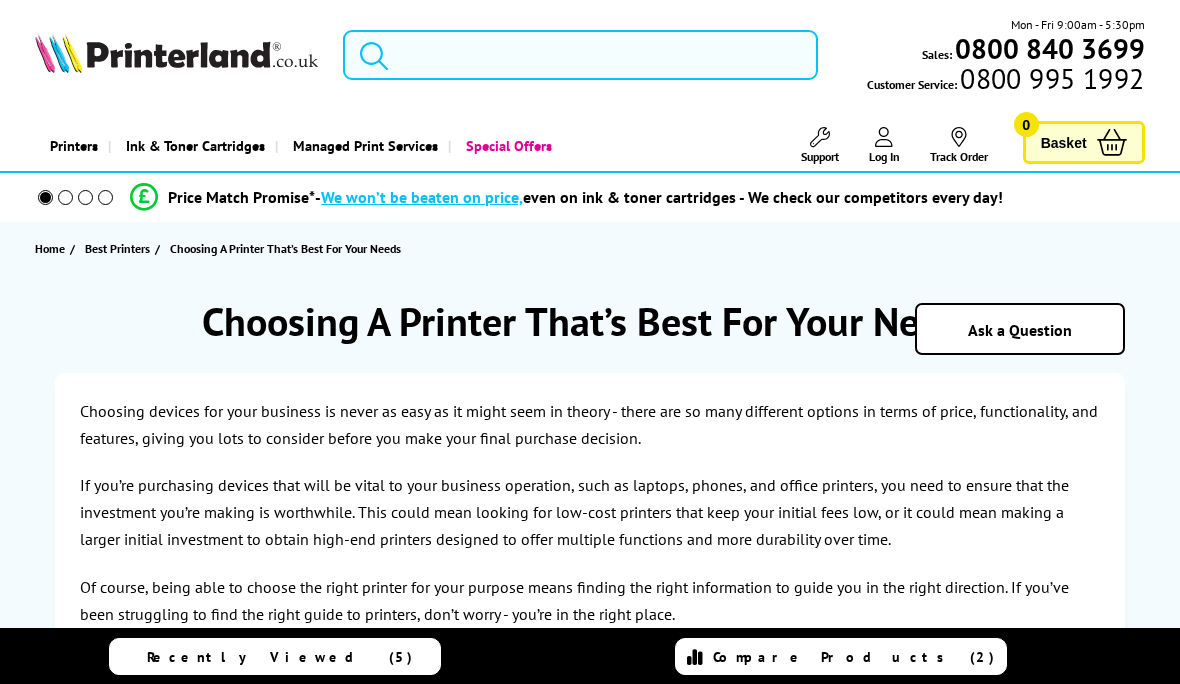 scroll, scrollTop: 0, scrollLeft: 0, axis: both 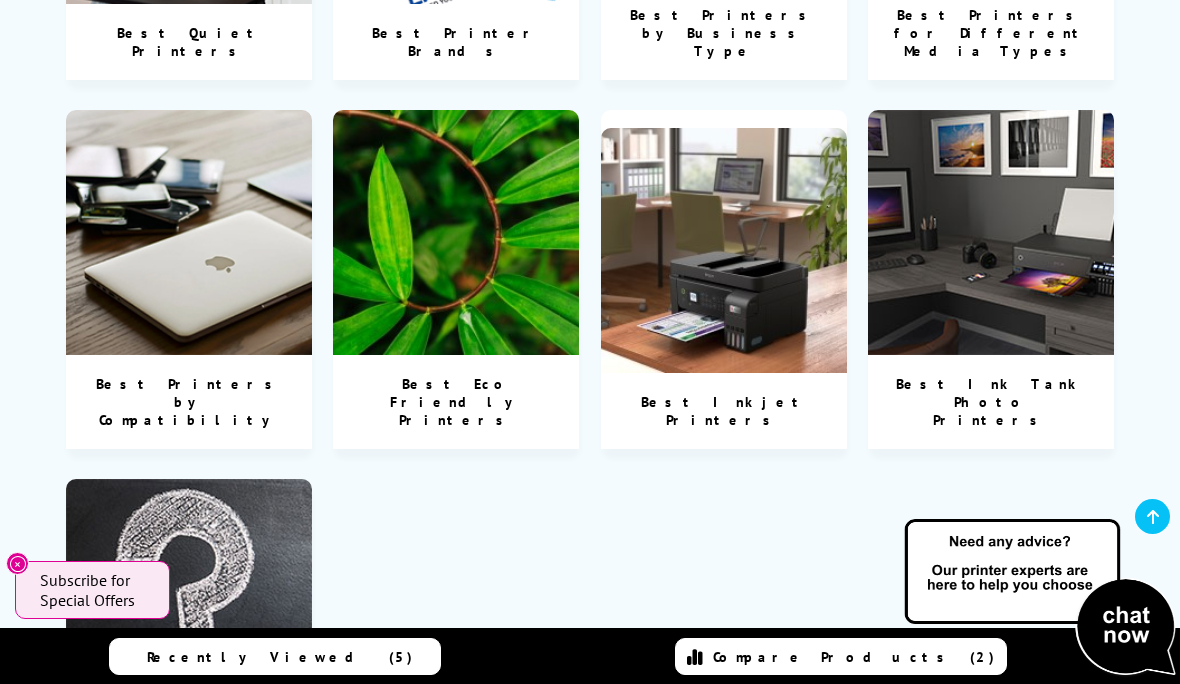 click at bounding box center [724, 251] 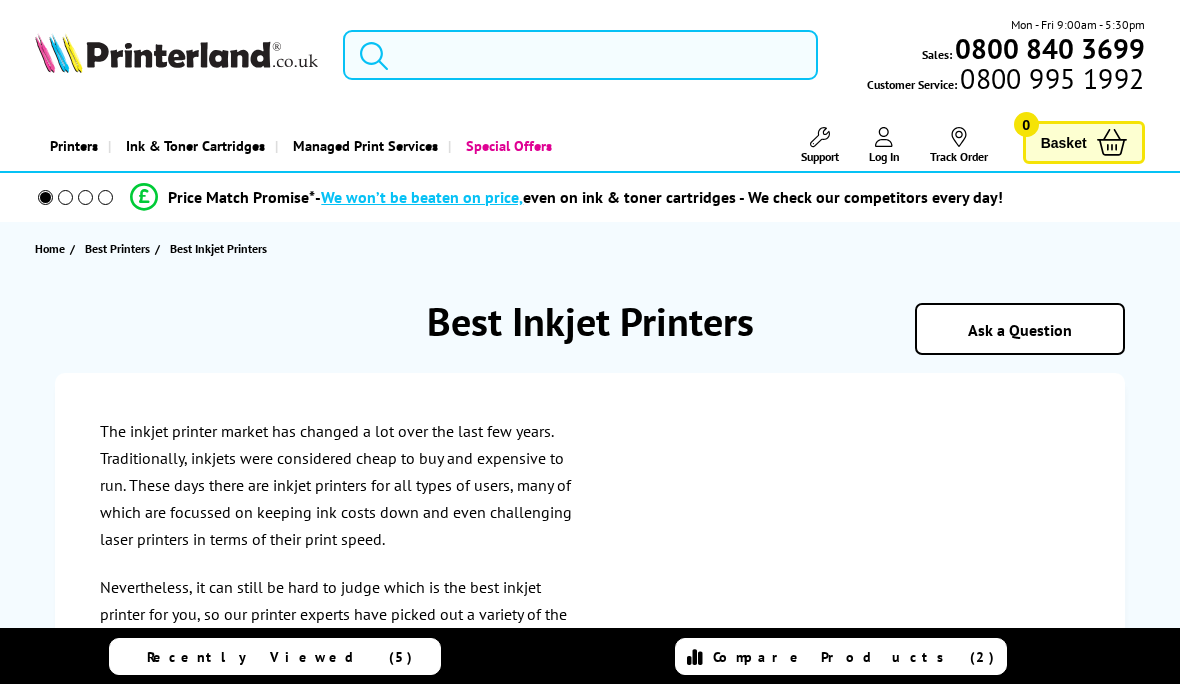 scroll, scrollTop: 0, scrollLeft: 0, axis: both 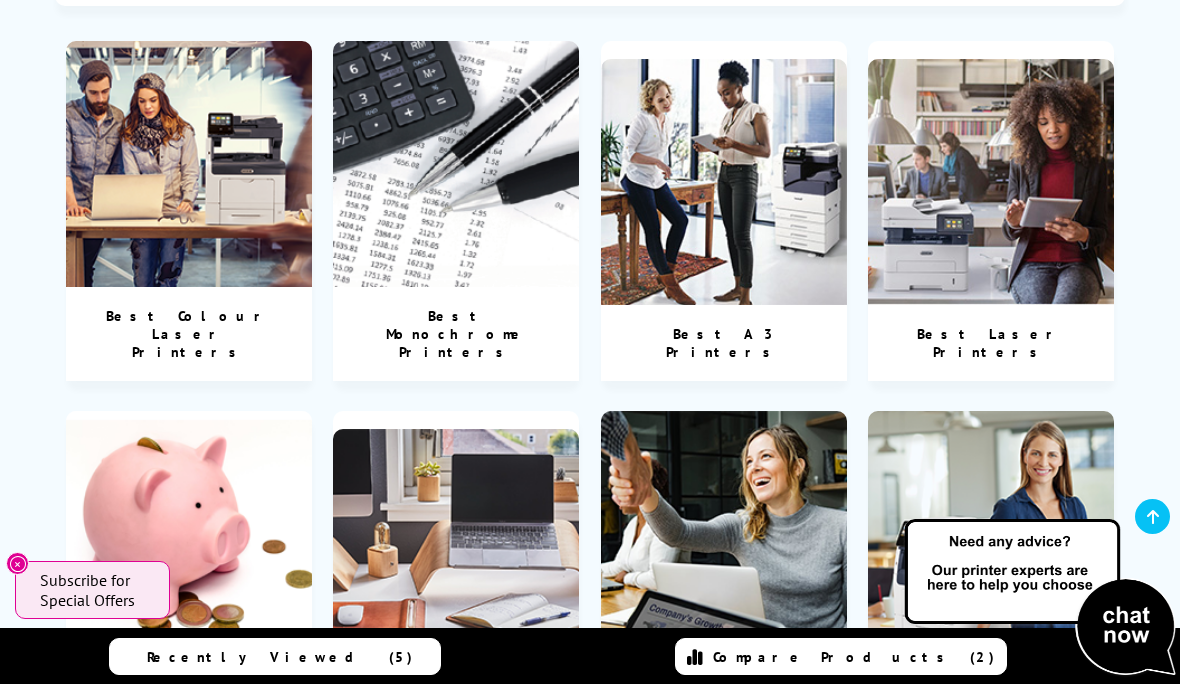 click at bounding box center [456, 164] 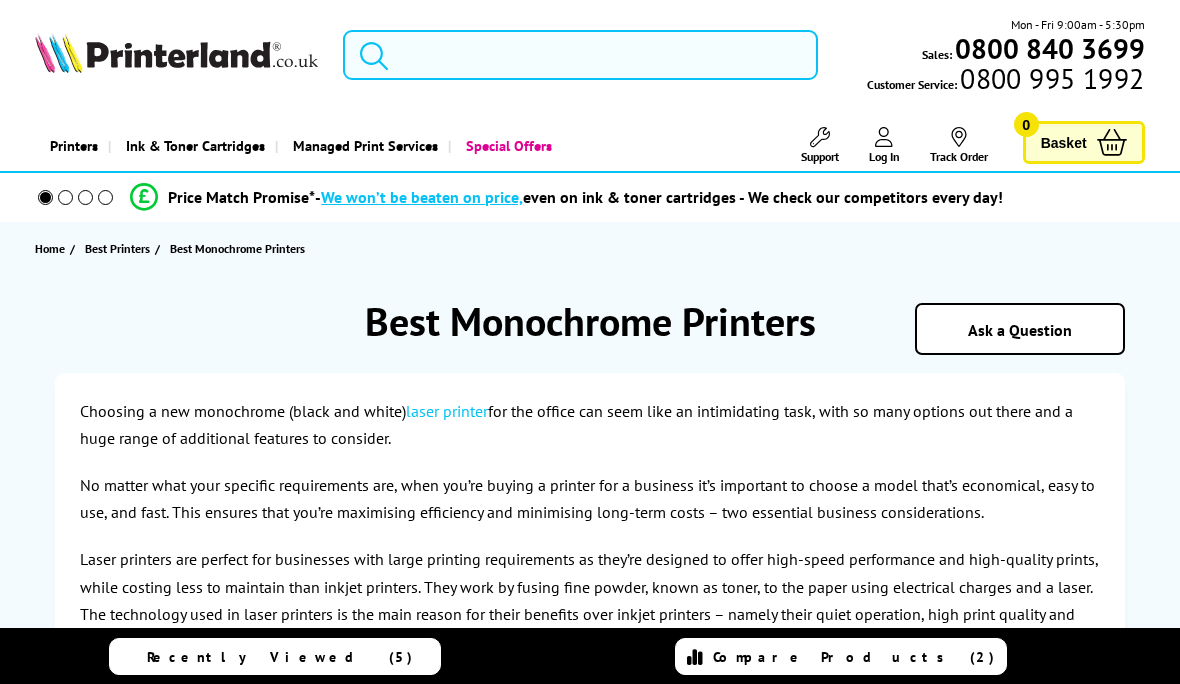 scroll, scrollTop: 0, scrollLeft: 0, axis: both 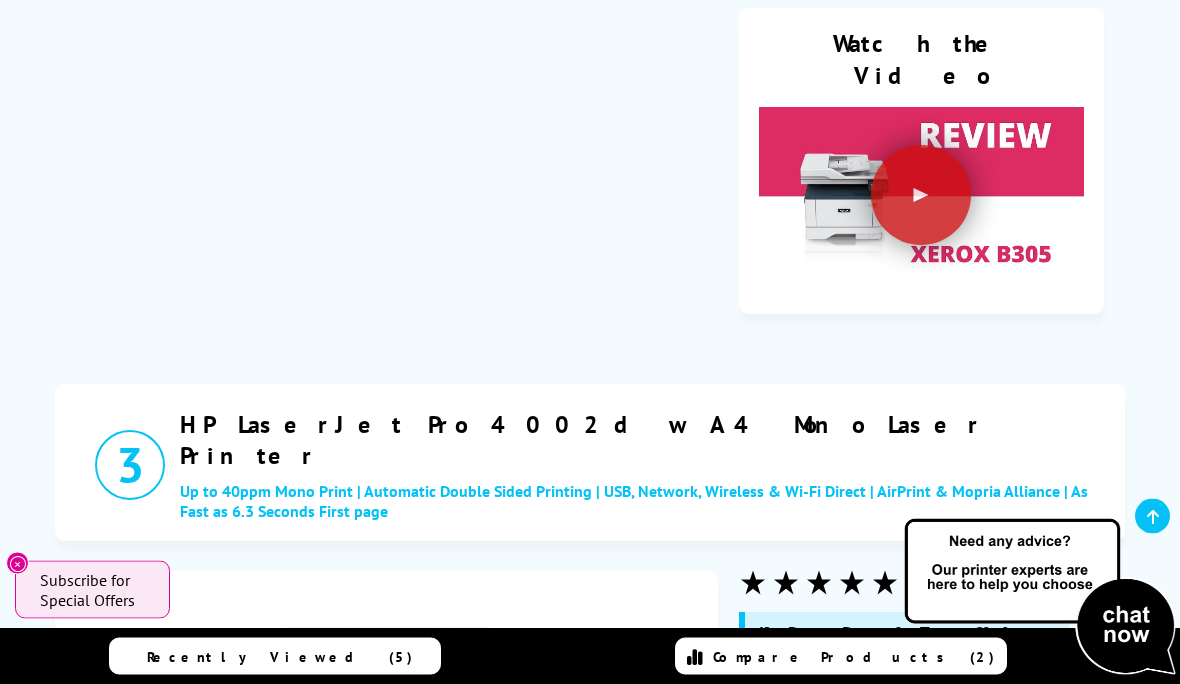 click at bounding box center (386, 729) 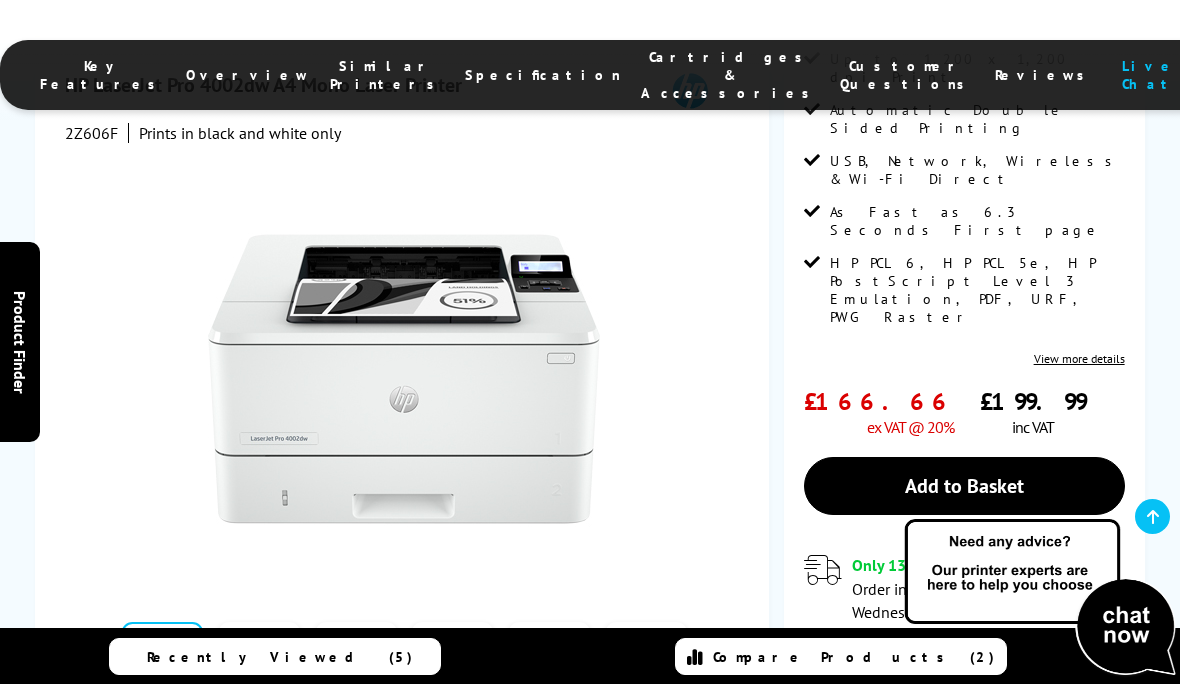 scroll, scrollTop: 627, scrollLeft: 0, axis: vertical 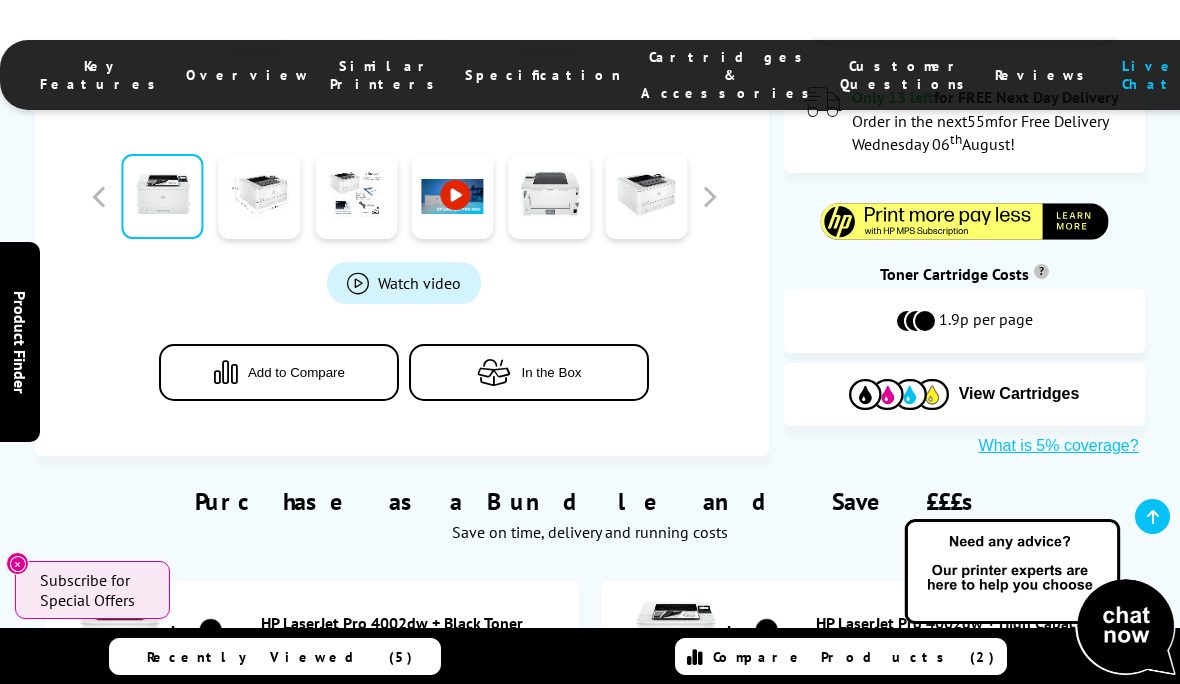 click at bounding box center (494, 372) 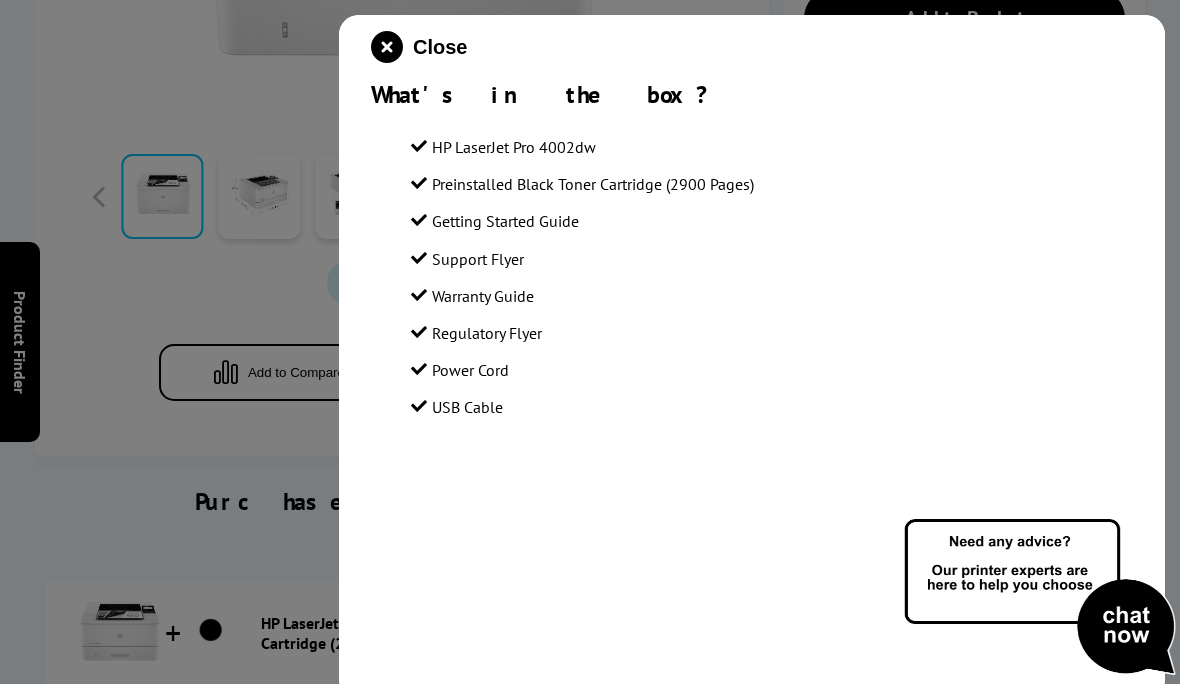 click at bounding box center (387, 47) 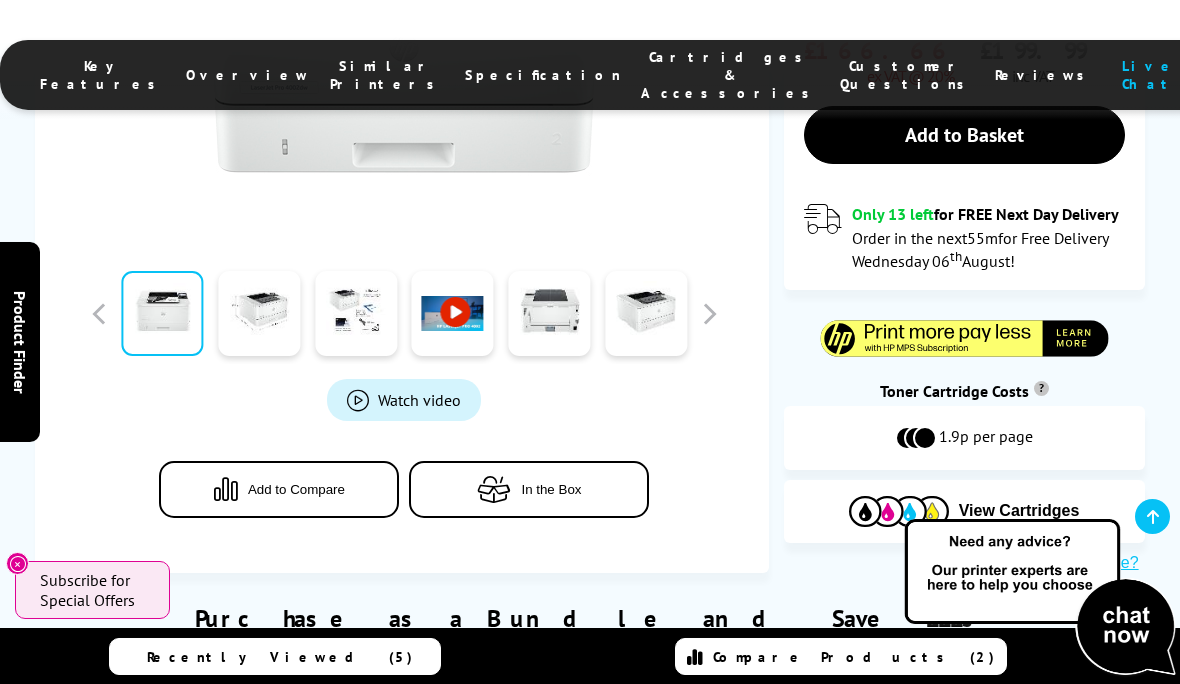 scroll, scrollTop: 853, scrollLeft: 0, axis: vertical 